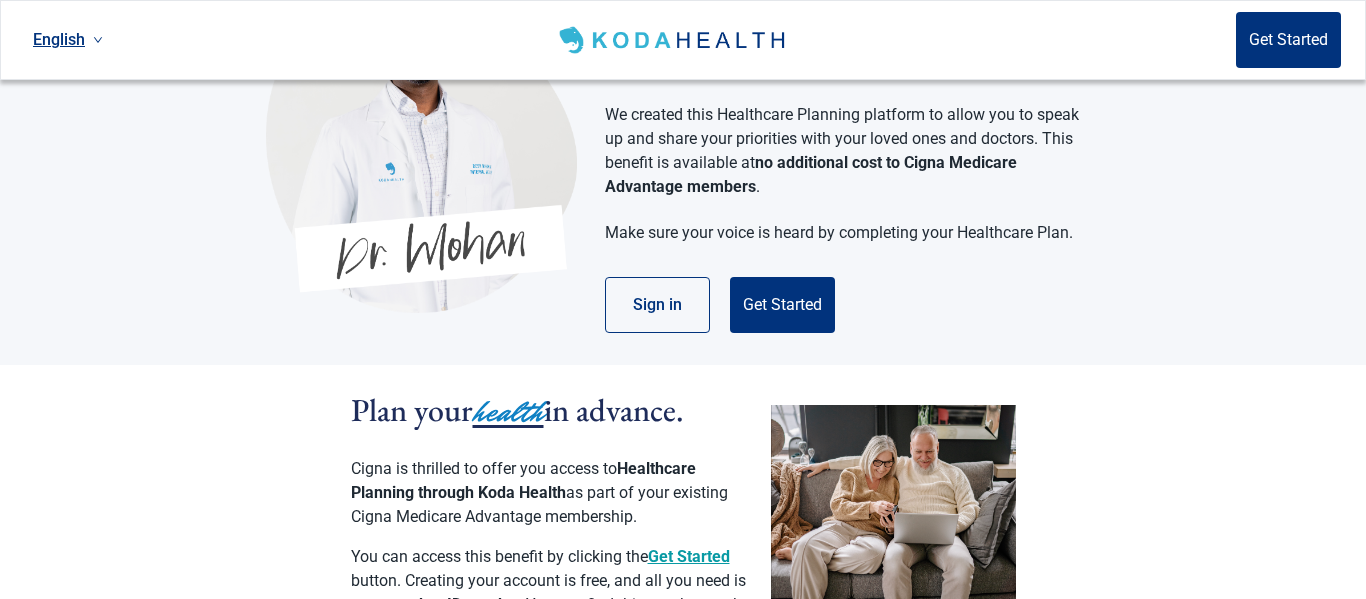 scroll, scrollTop: 0, scrollLeft: 0, axis: both 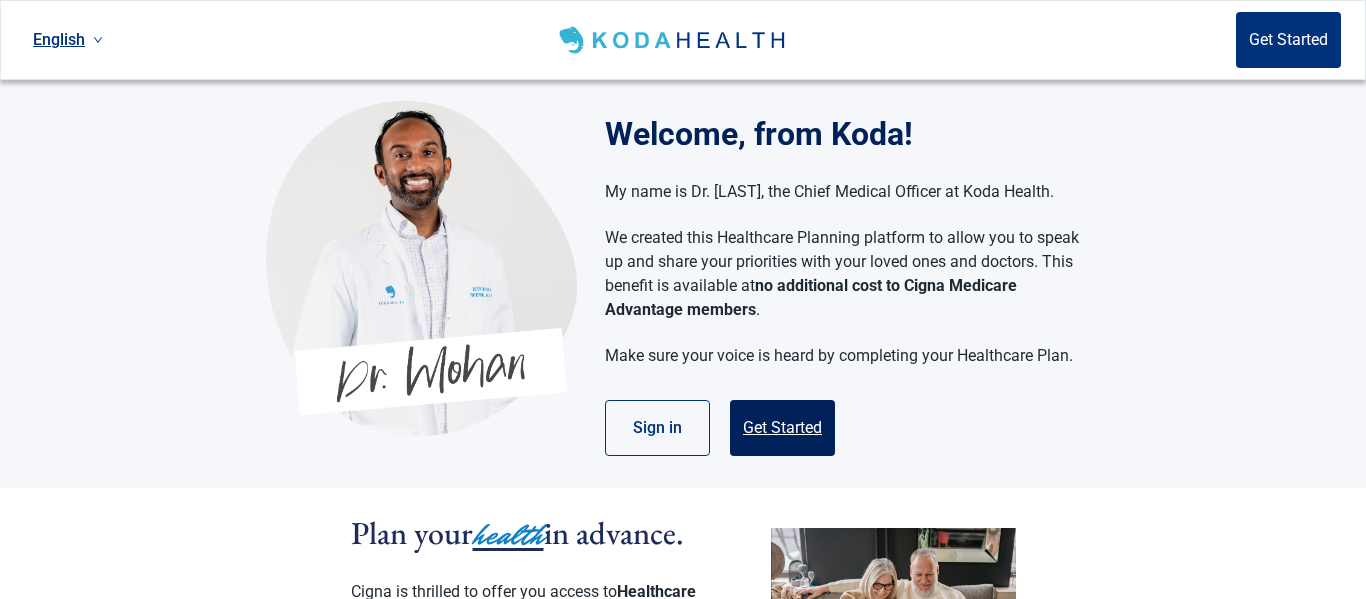 click on "Get Started" at bounding box center (782, 428) 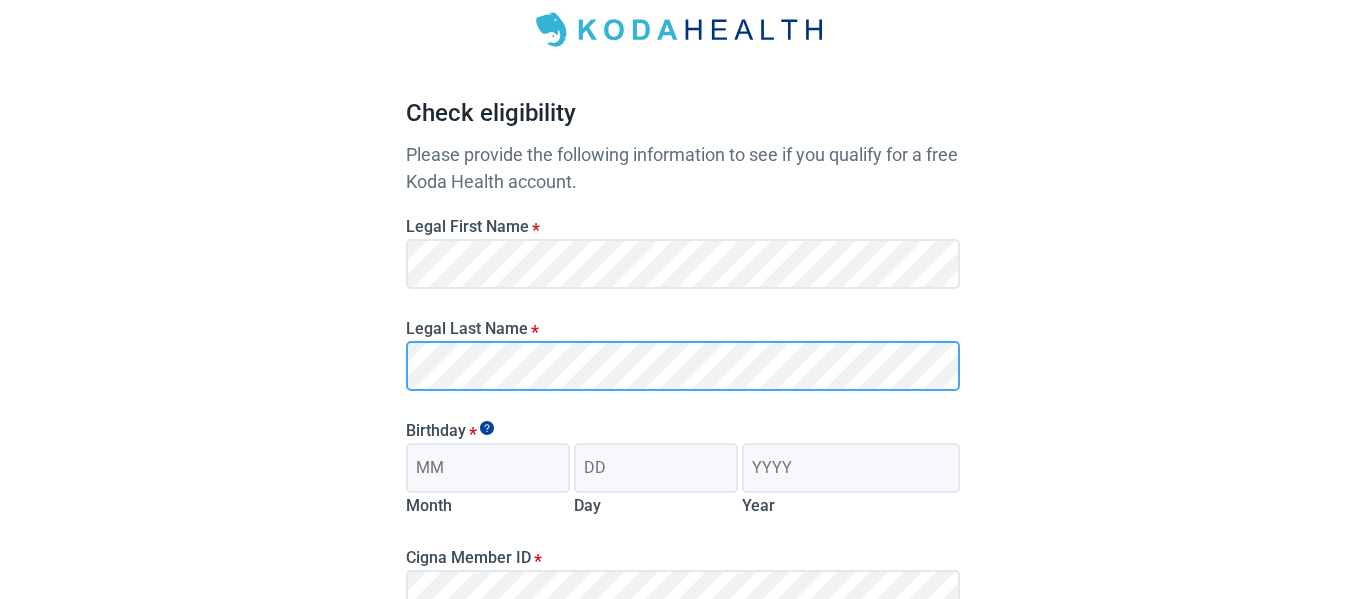scroll, scrollTop: 124, scrollLeft: 0, axis: vertical 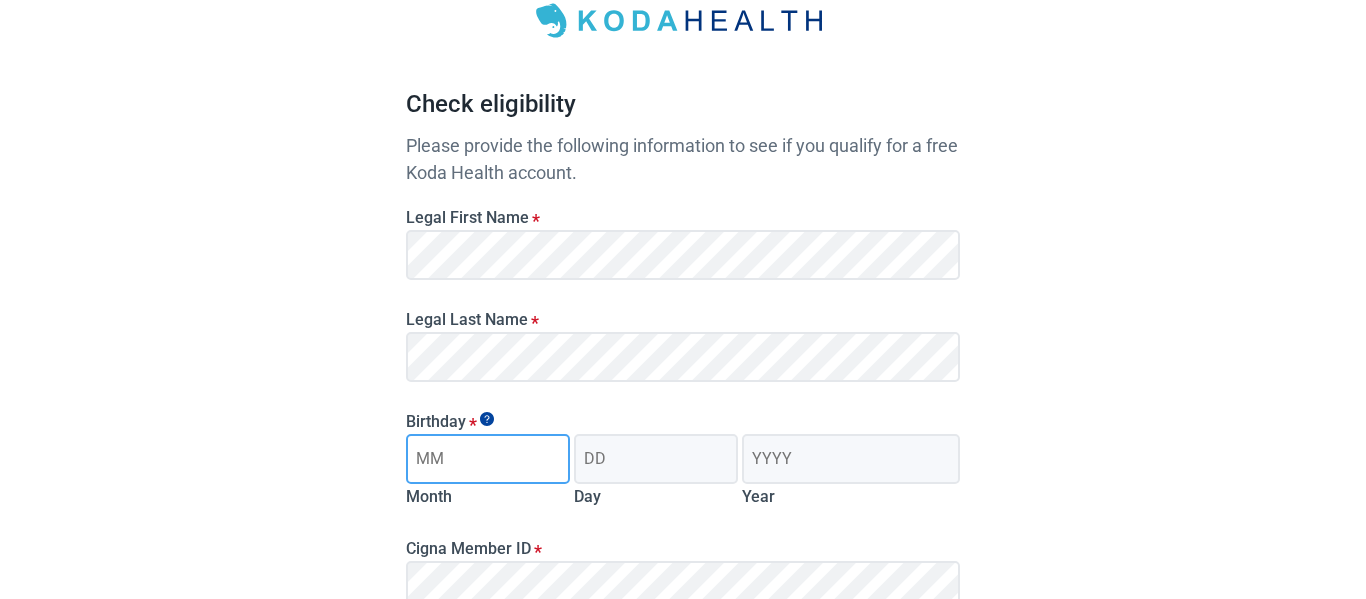 click on "Month" at bounding box center [488, 459] 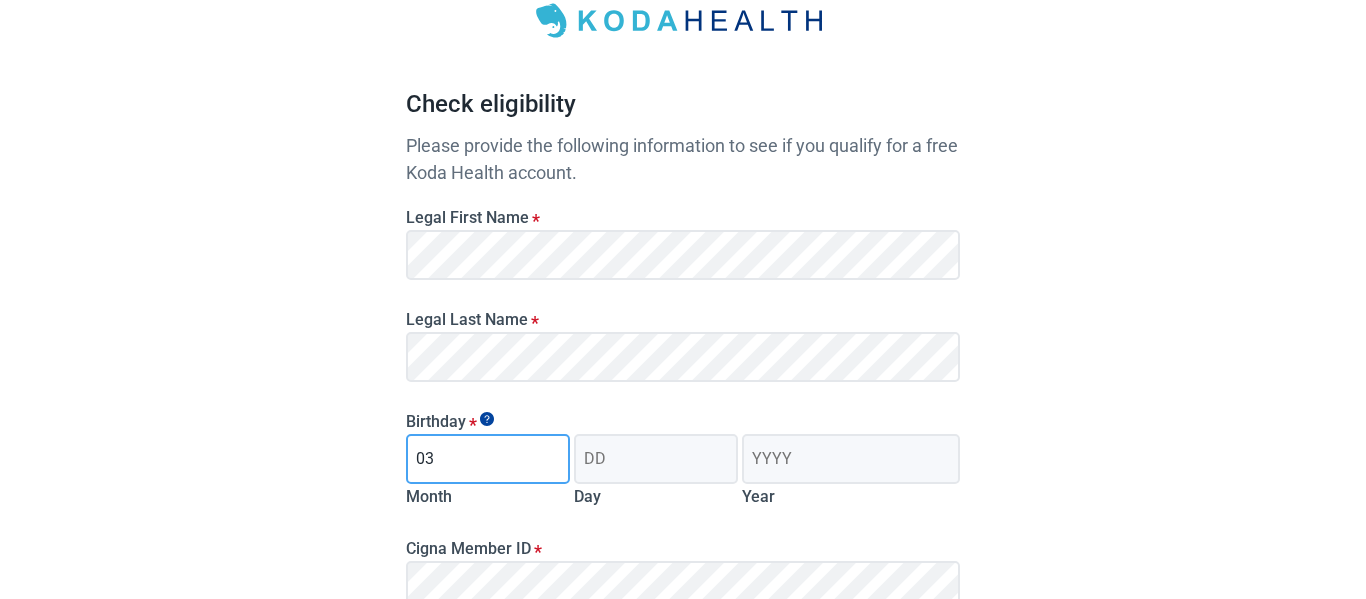 type on "03" 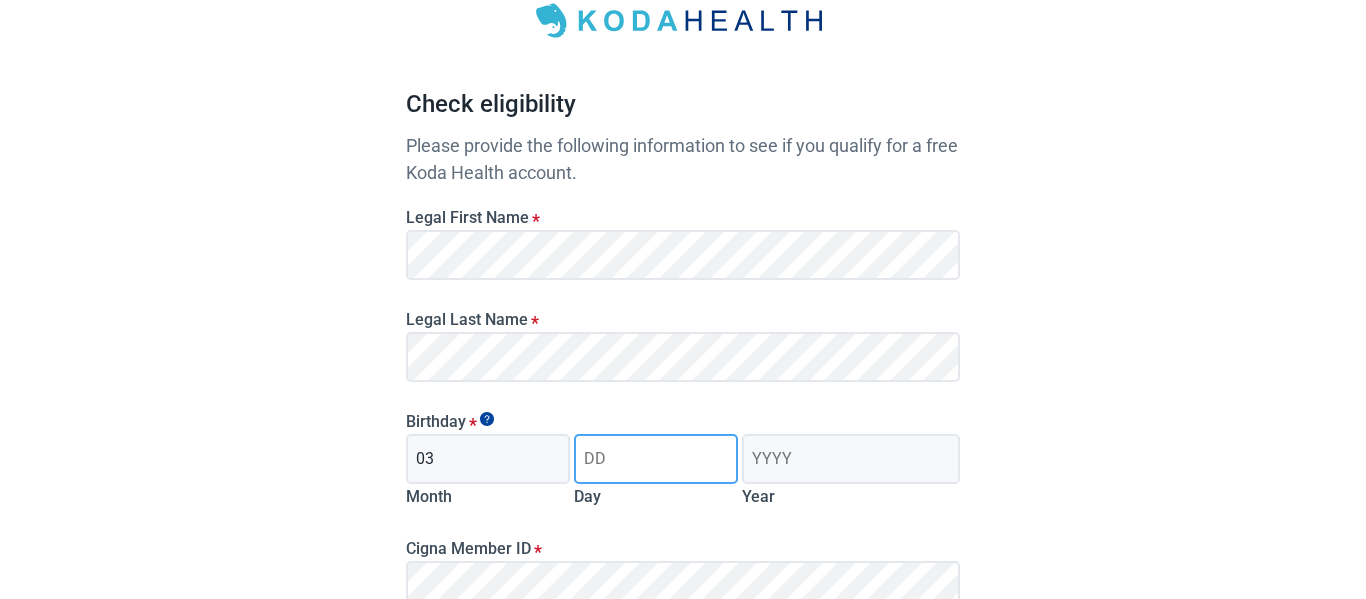 click on "Day" at bounding box center [656, 459] 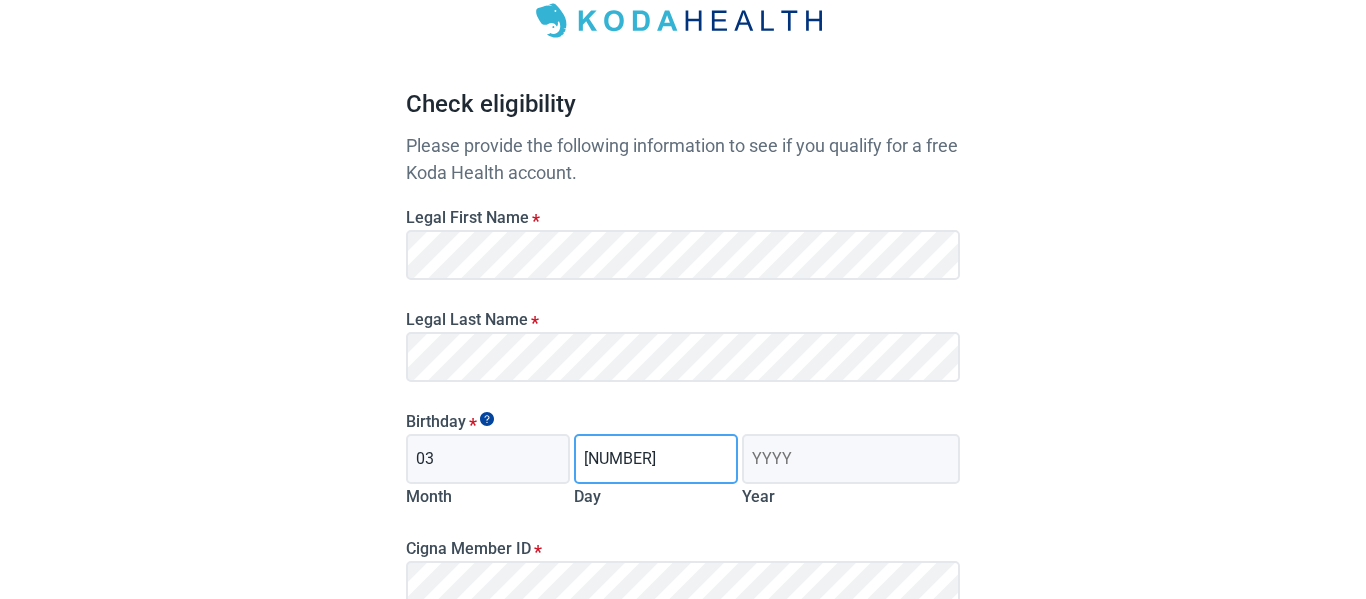 type on "[NUMBER]" 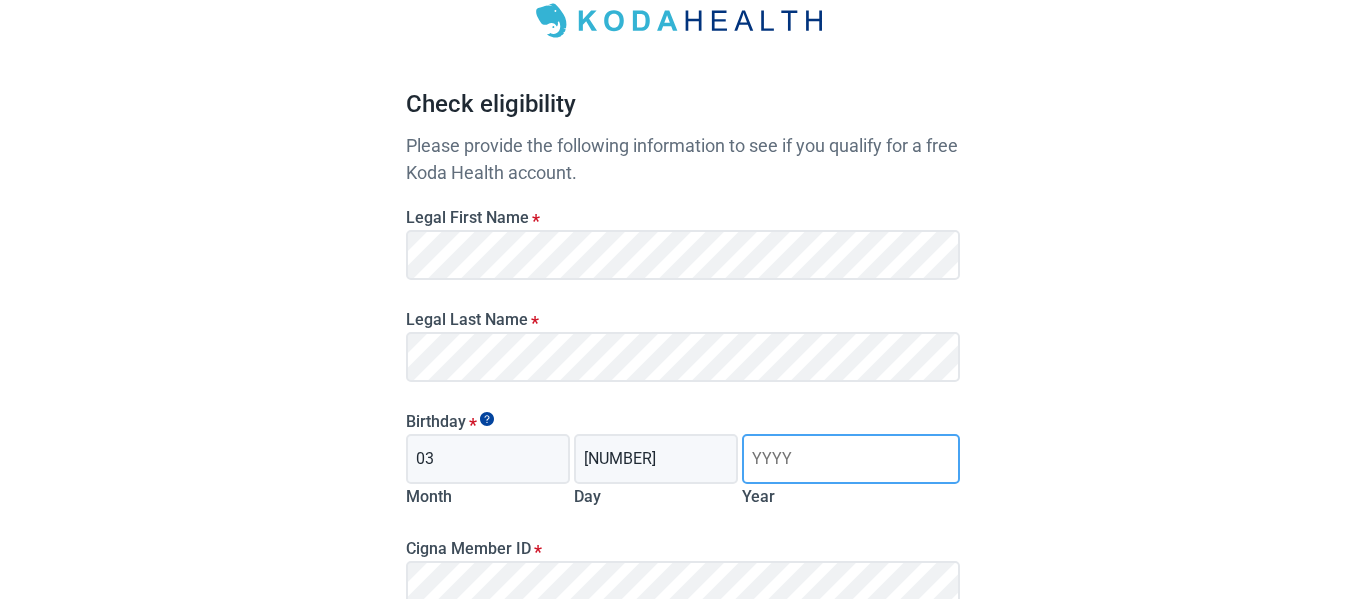 click on "Year" at bounding box center [851, 459] 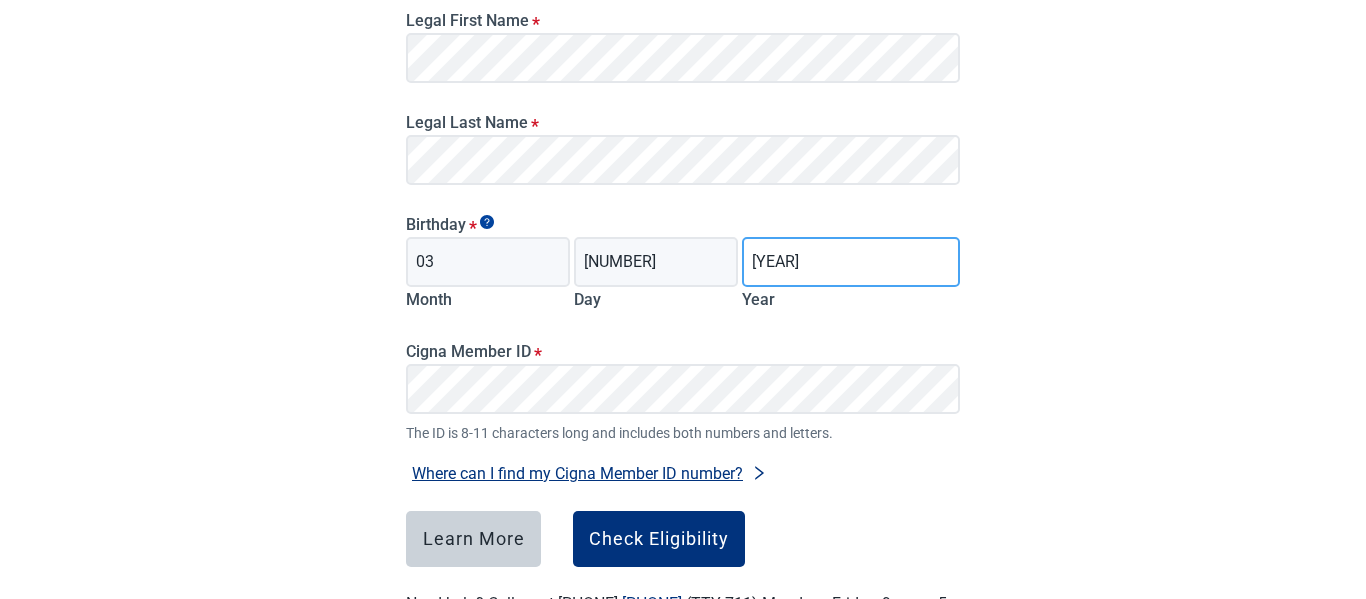 scroll, scrollTop: 330, scrollLeft: 0, axis: vertical 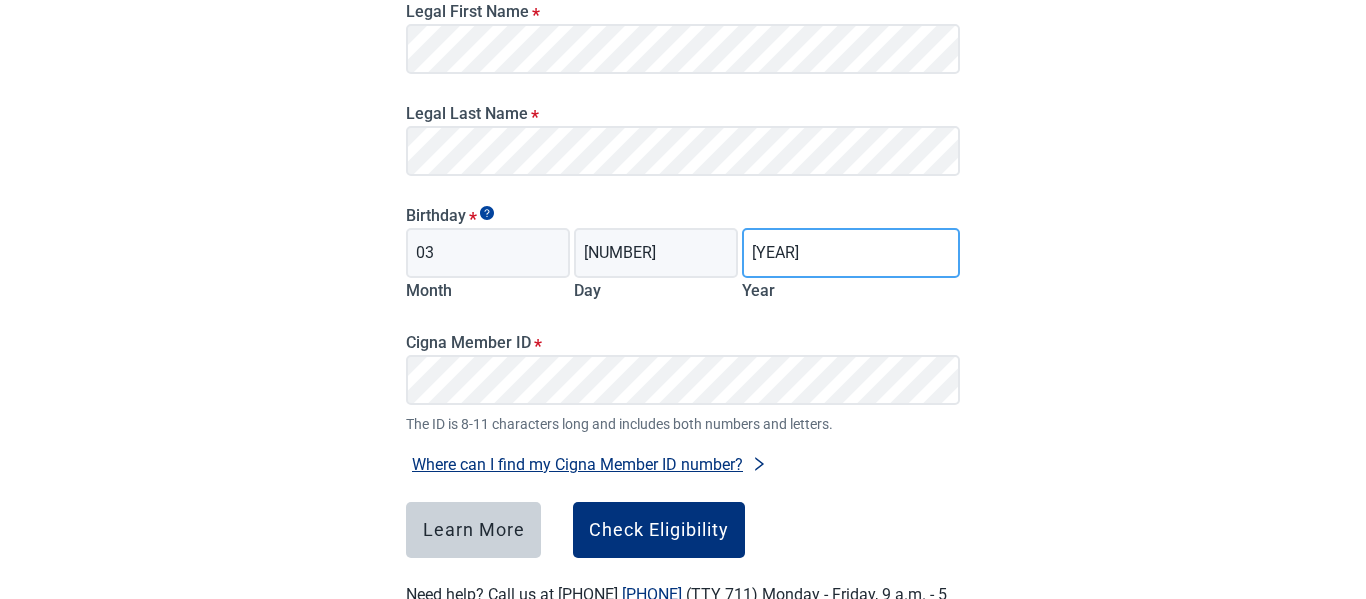 type on "[YEAR]" 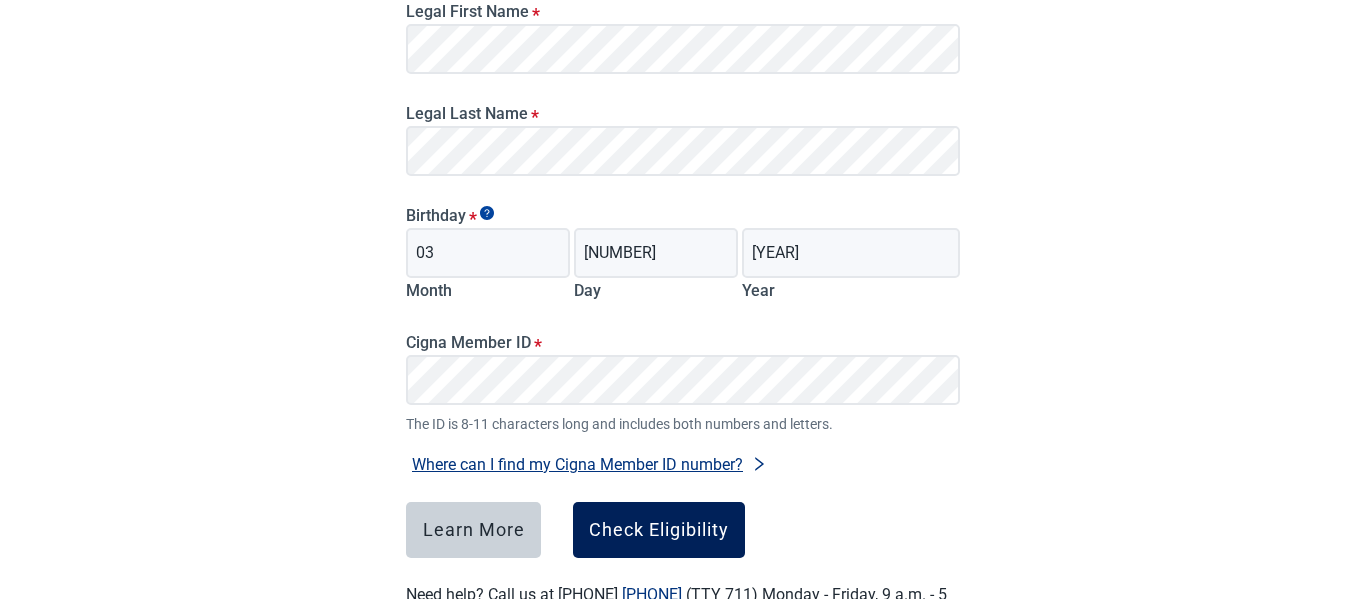 click on "Check Eligibility" at bounding box center [659, 530] 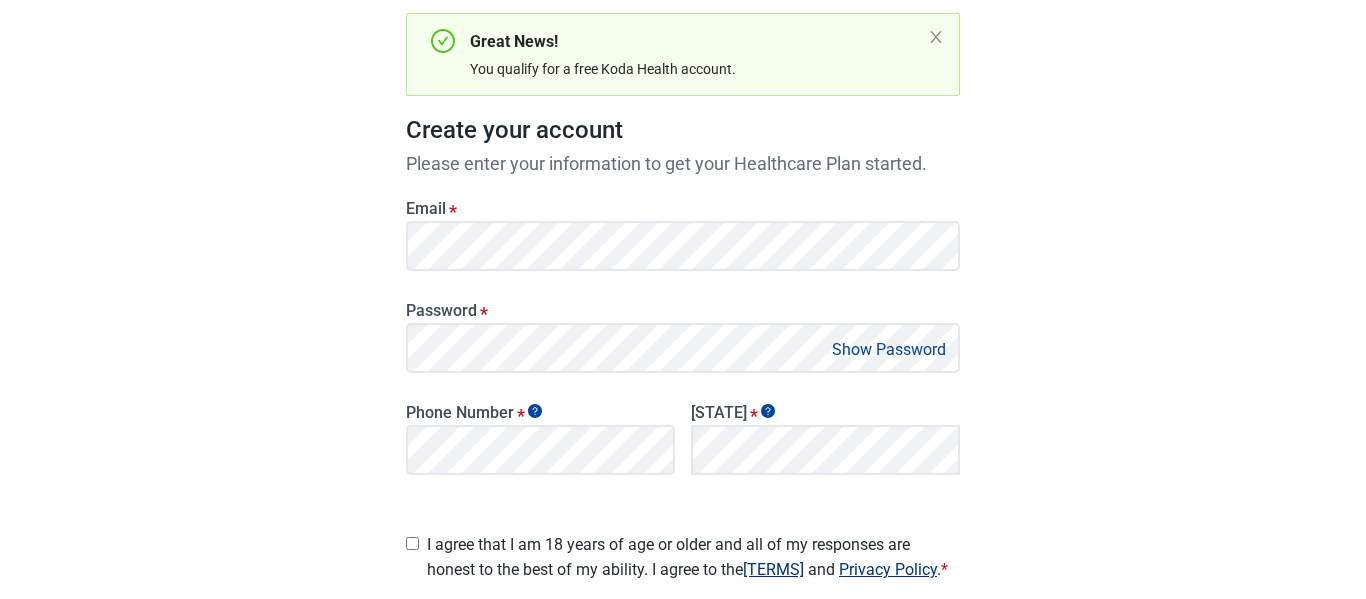 scroll, scrollTop: 199, scrollLeft: 0, axis: vertical 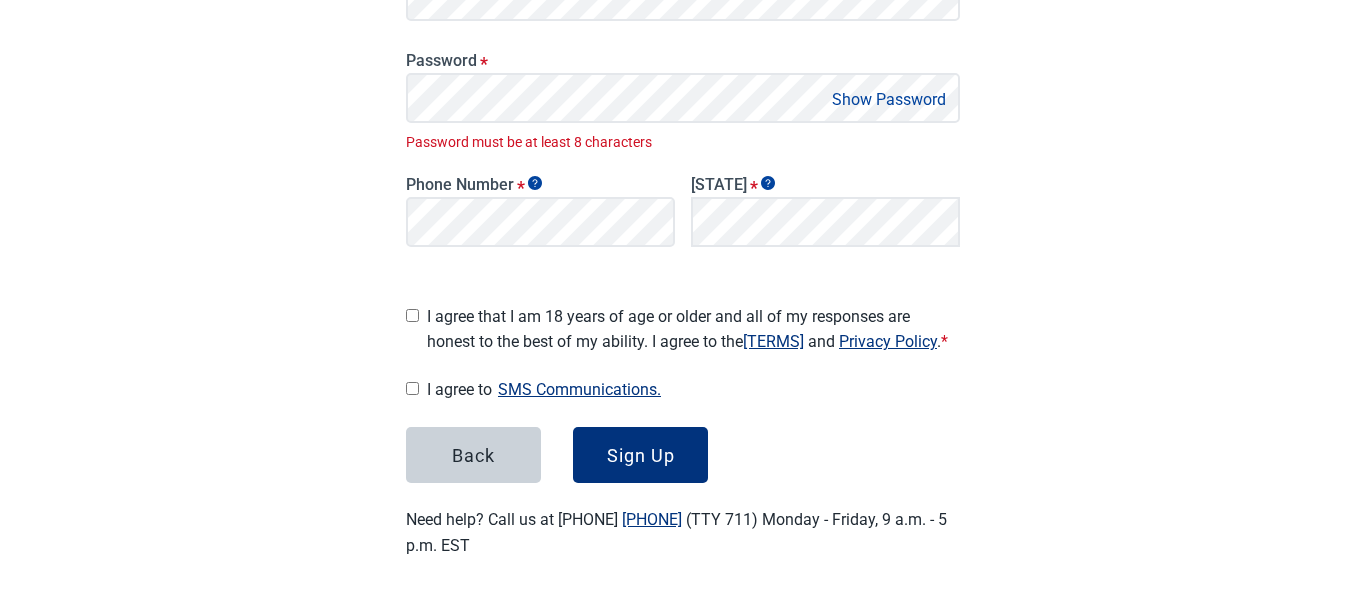 click on "Show   Password" at bounding box center (889, 99) 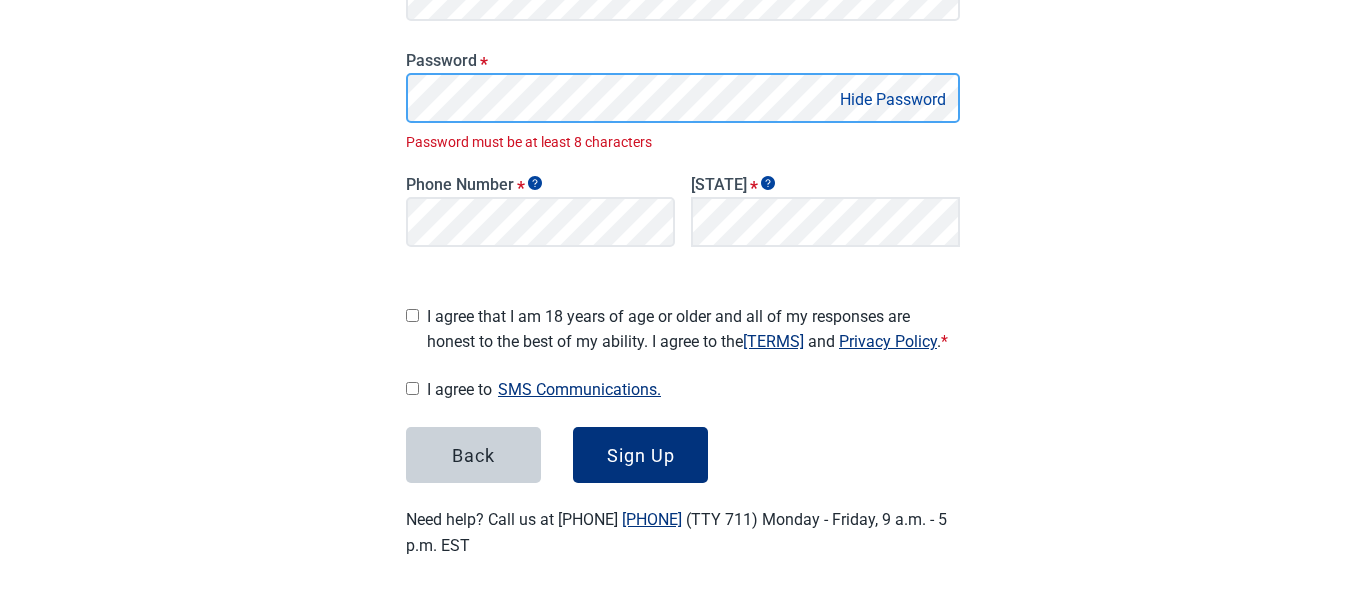 scroll, scrollTop: 425, scrollLeft: 0, axis: vertical 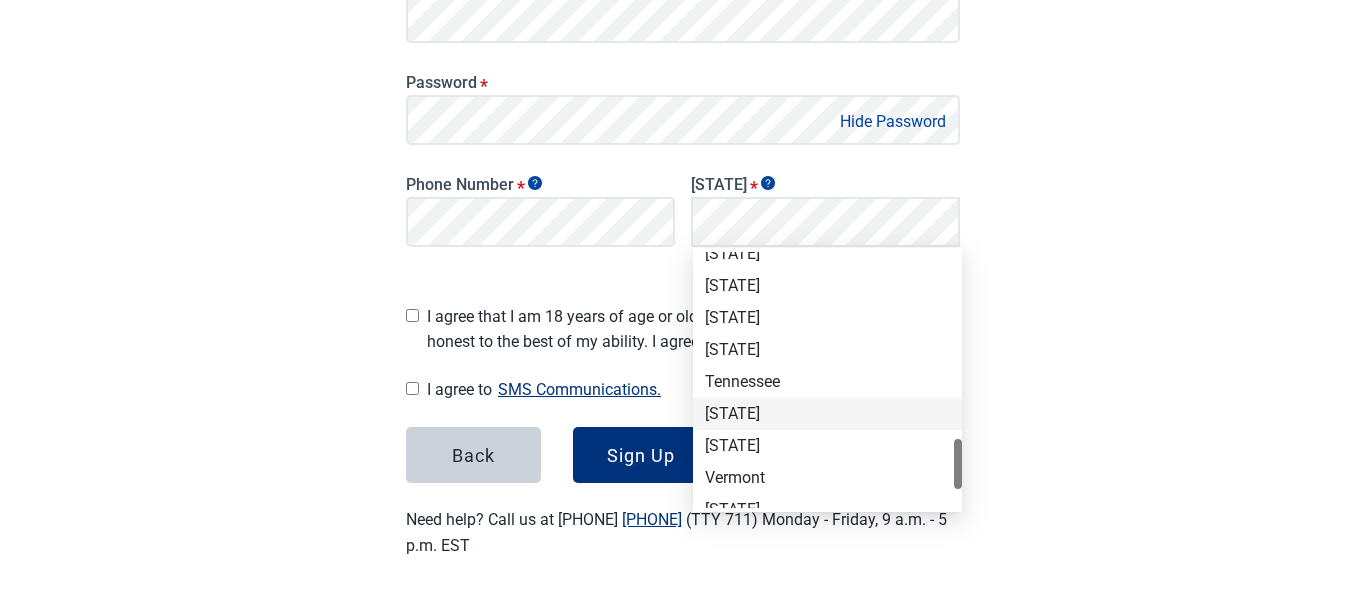 click on "[STATE]" at bounding box center (827, 414) 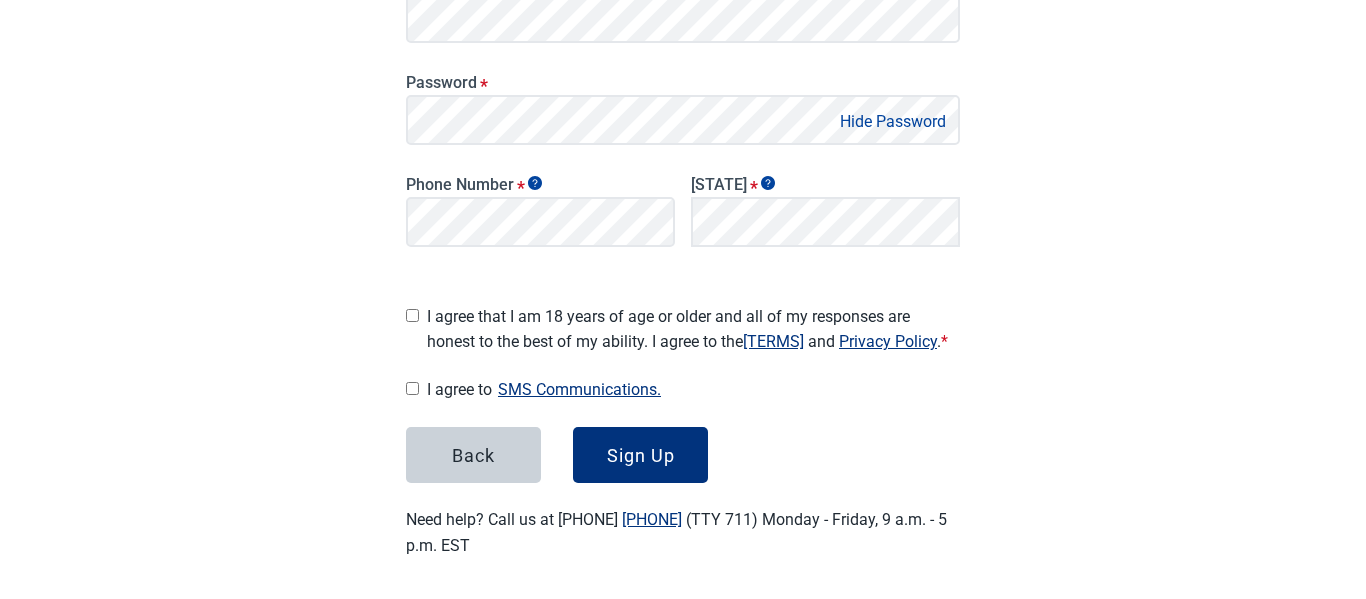 click on "I agree that I am 18 years of age or older and all of my responses are honest to the best of my ability. I agree to the  Terms   and   Privacy Policy . *" at bounding box center [412, 315] 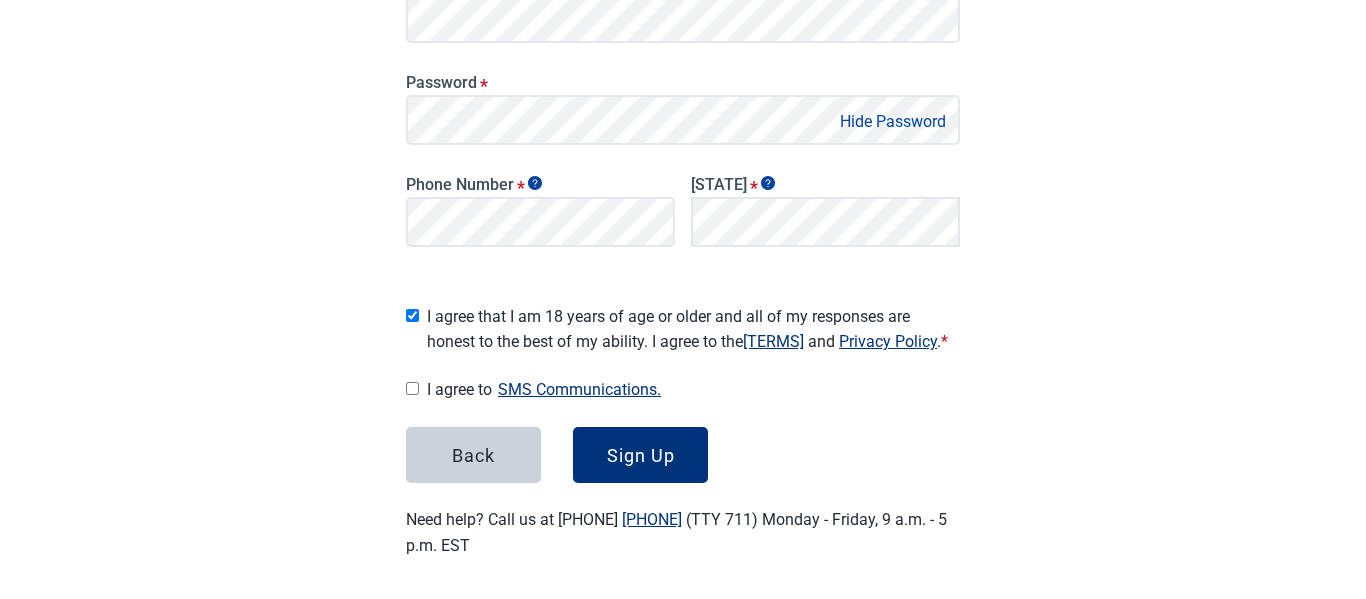 checkbox on "true" 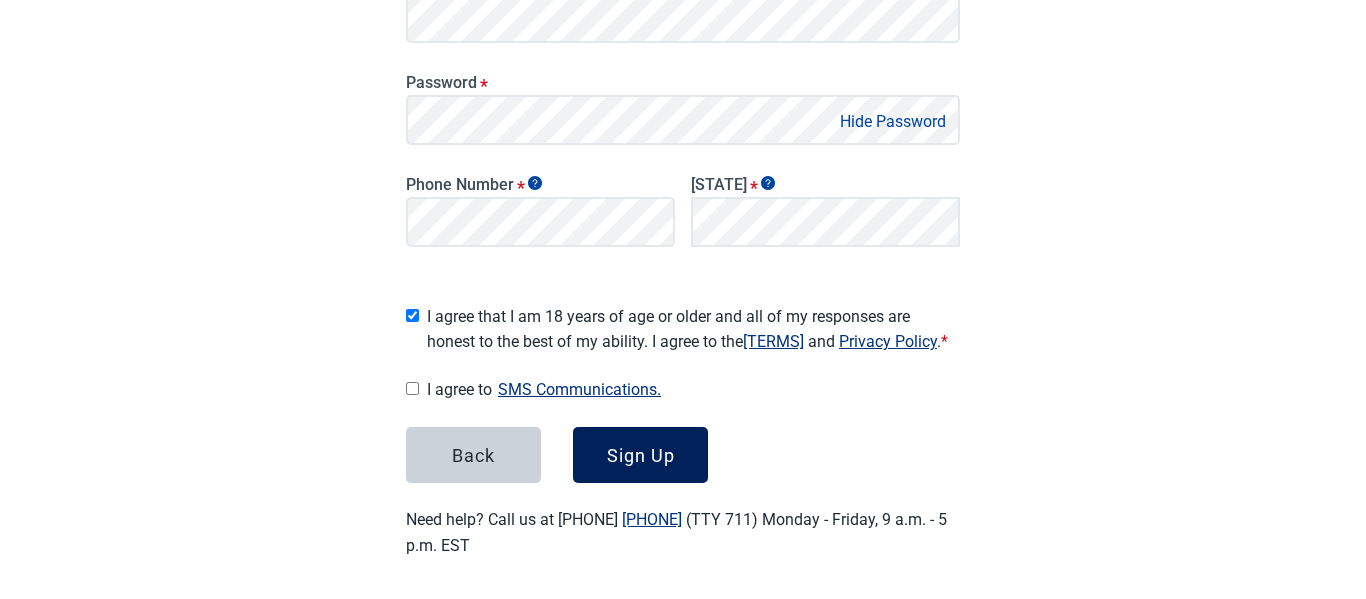 click on "Sign Up" at bounding box center (641, 455) 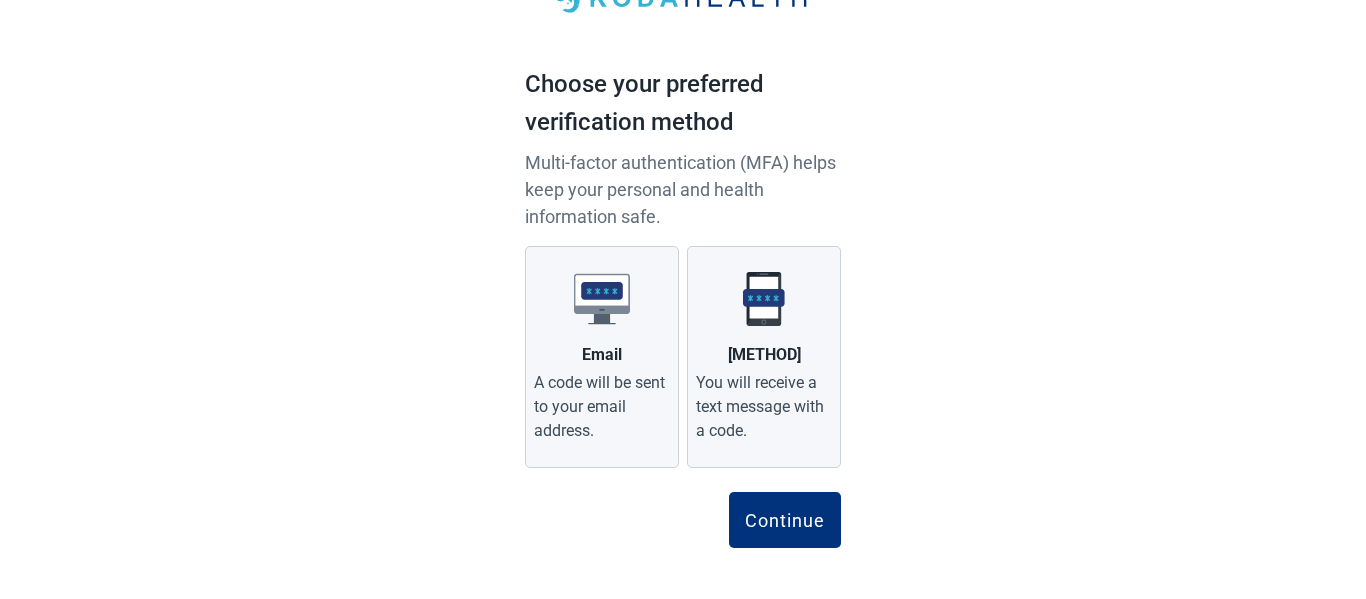 scroll, scrollTop: 101, scrollLeft: 0, axis: vertical 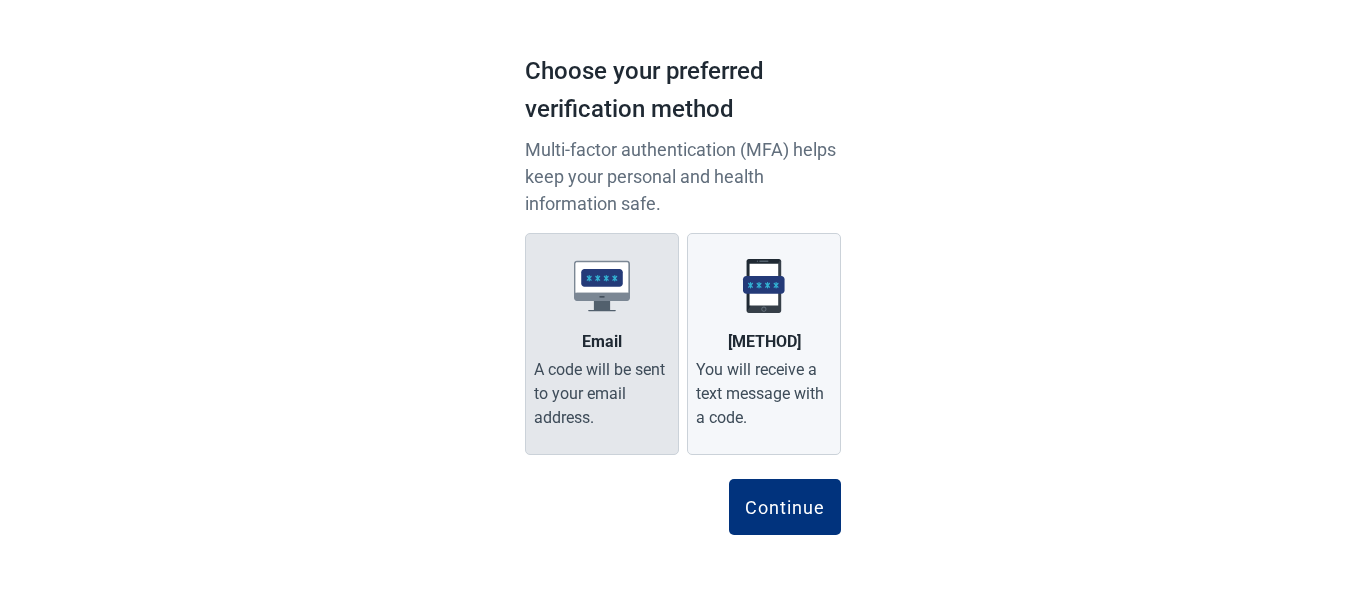 click on "A code will be sent to your email address." at bounding box center (602, 344) 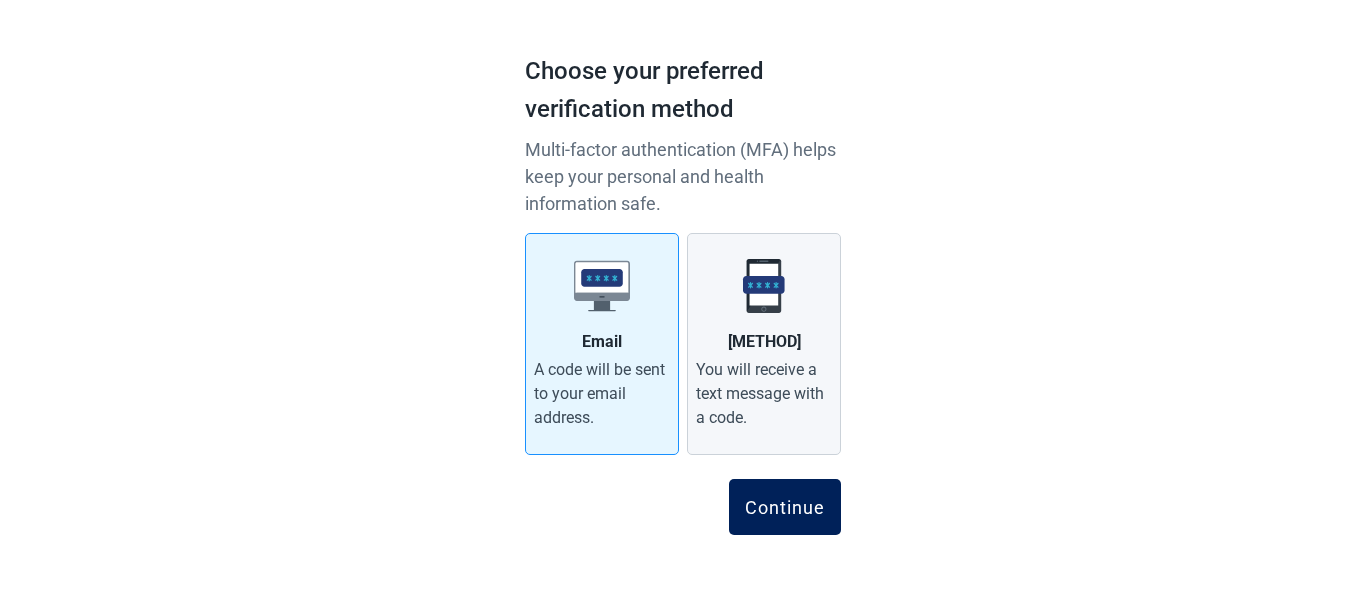 click on "Continue" at bounding box center [785, 507] 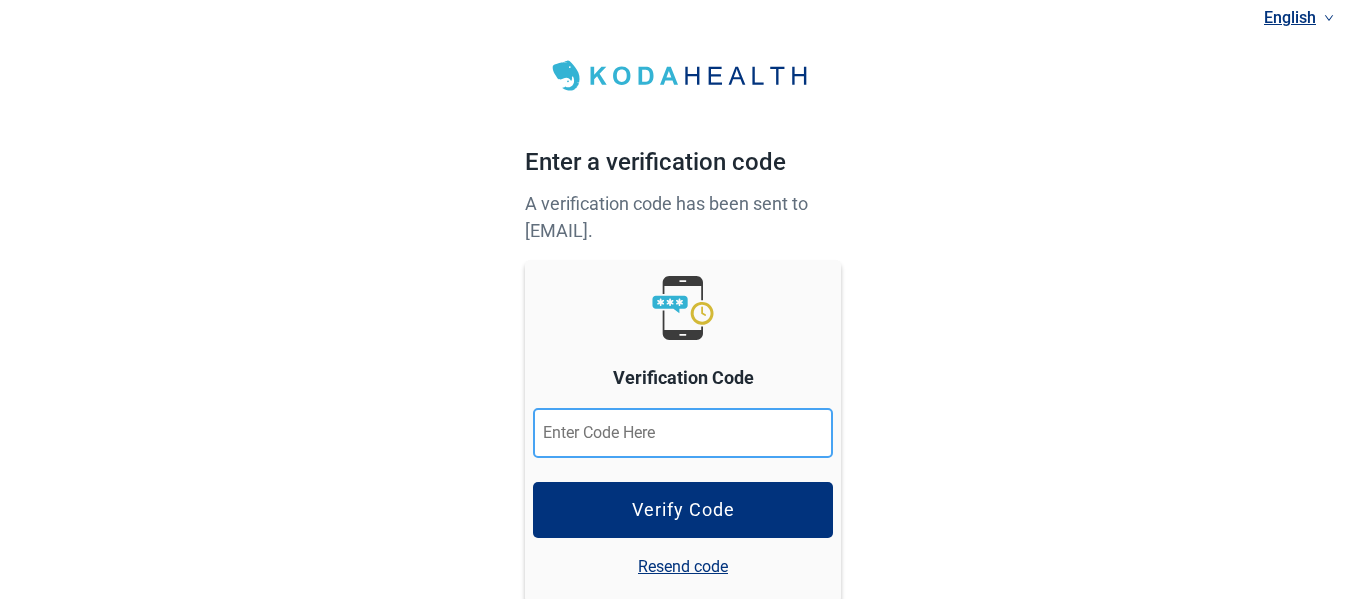 scroll, scrollTop: 1, scrollLeft: 0, axis: vertical 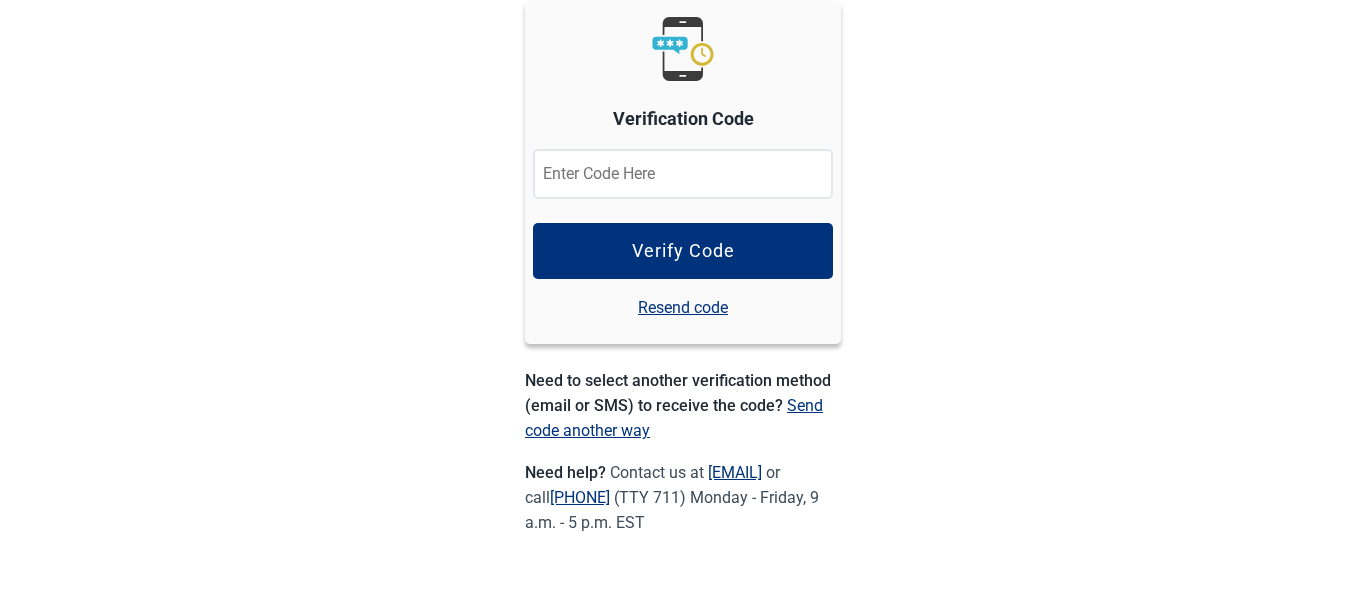 click on "Resend code" at bounding box center [683, 307] 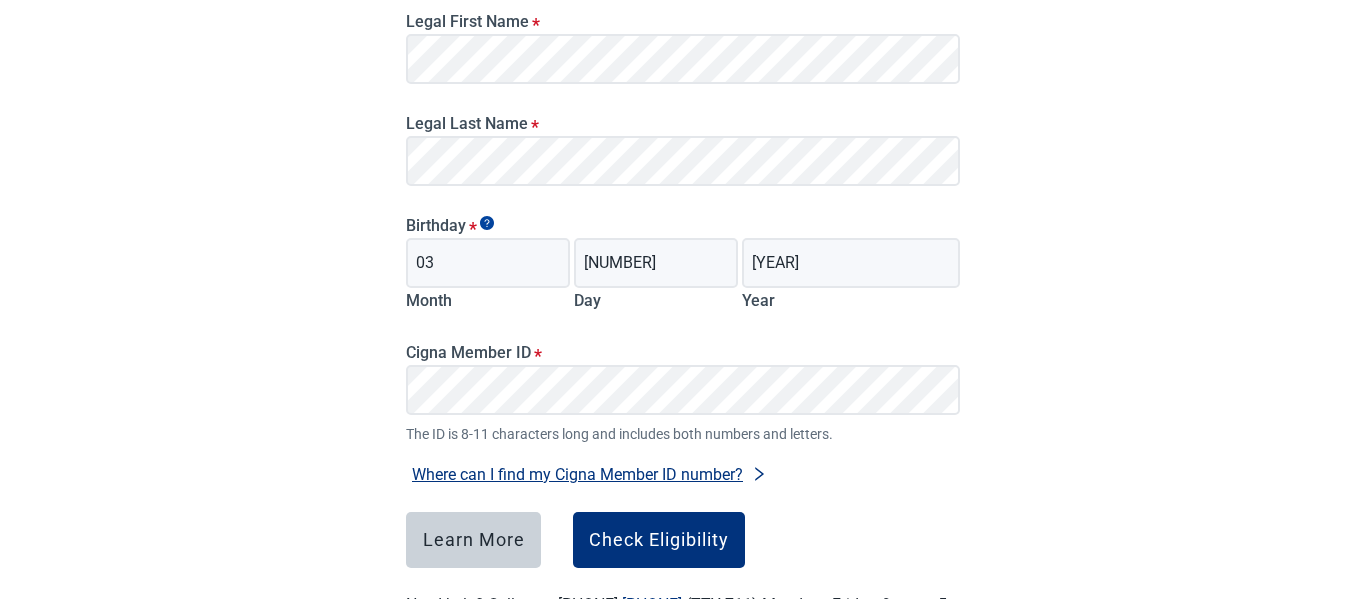 scroll, scrollTop: 411, scrollLeft: 0, axis: vertical 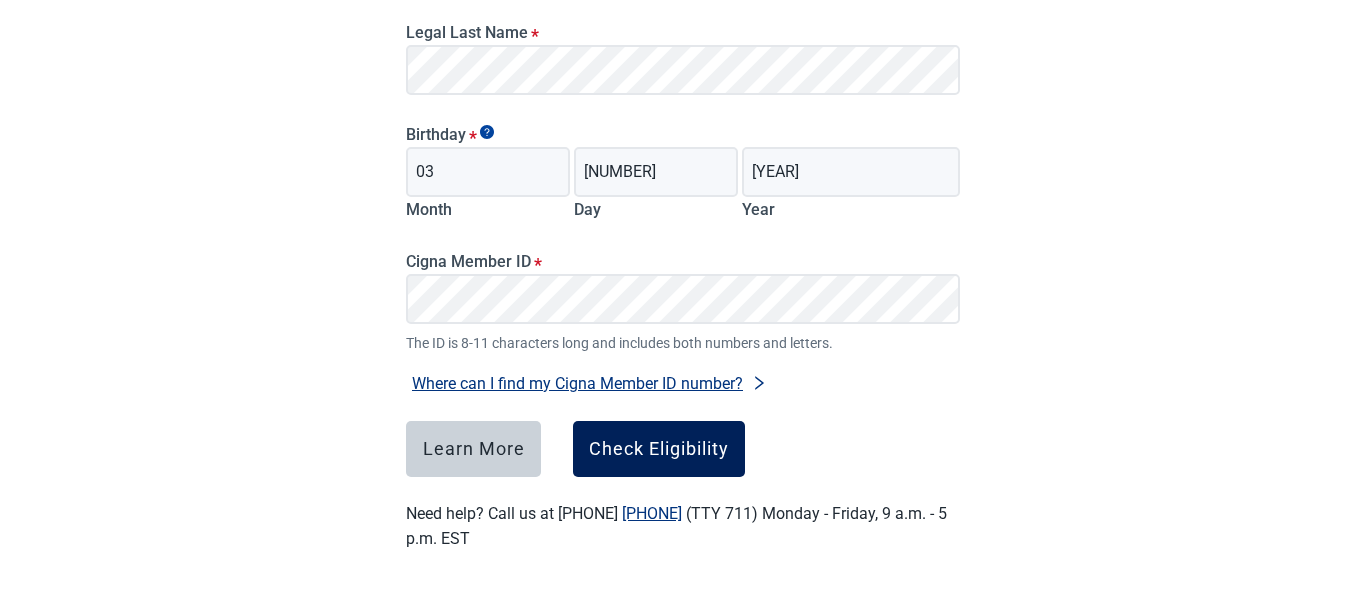 click on "Check Eligibility" at bounding box center [659, 449] 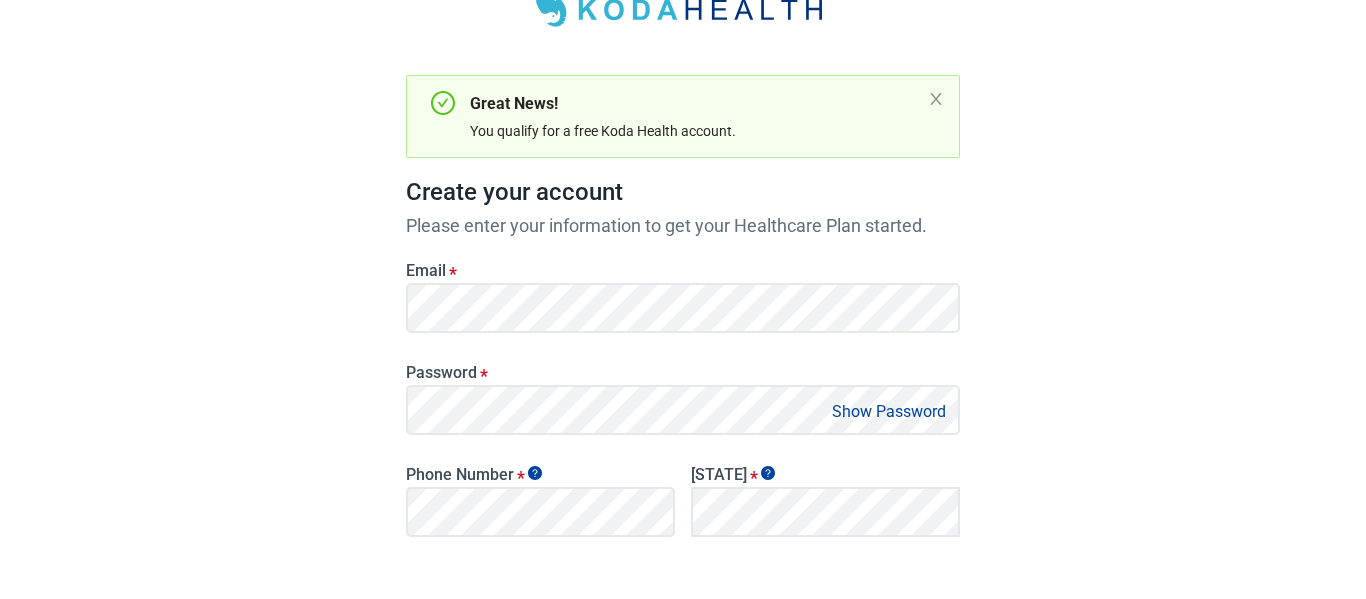 scroll, scrollTop: 131, scrollLeft: 0, axis: vertical 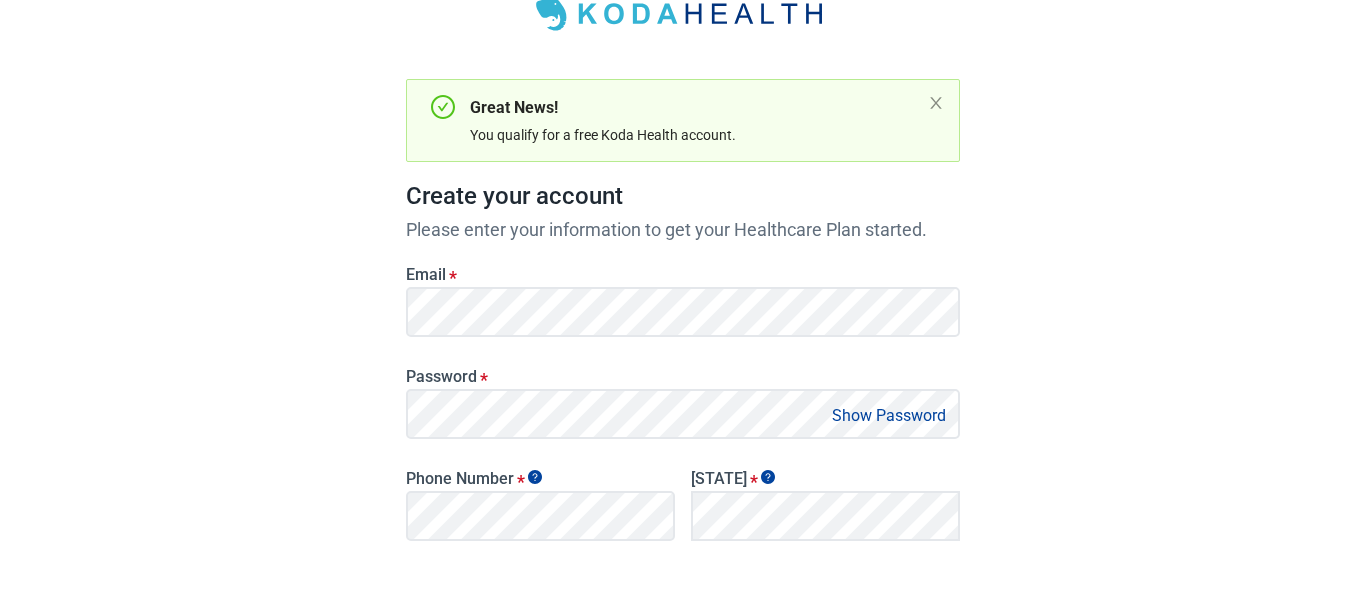 click on "Show   Password" at bounding box center (889, 415) 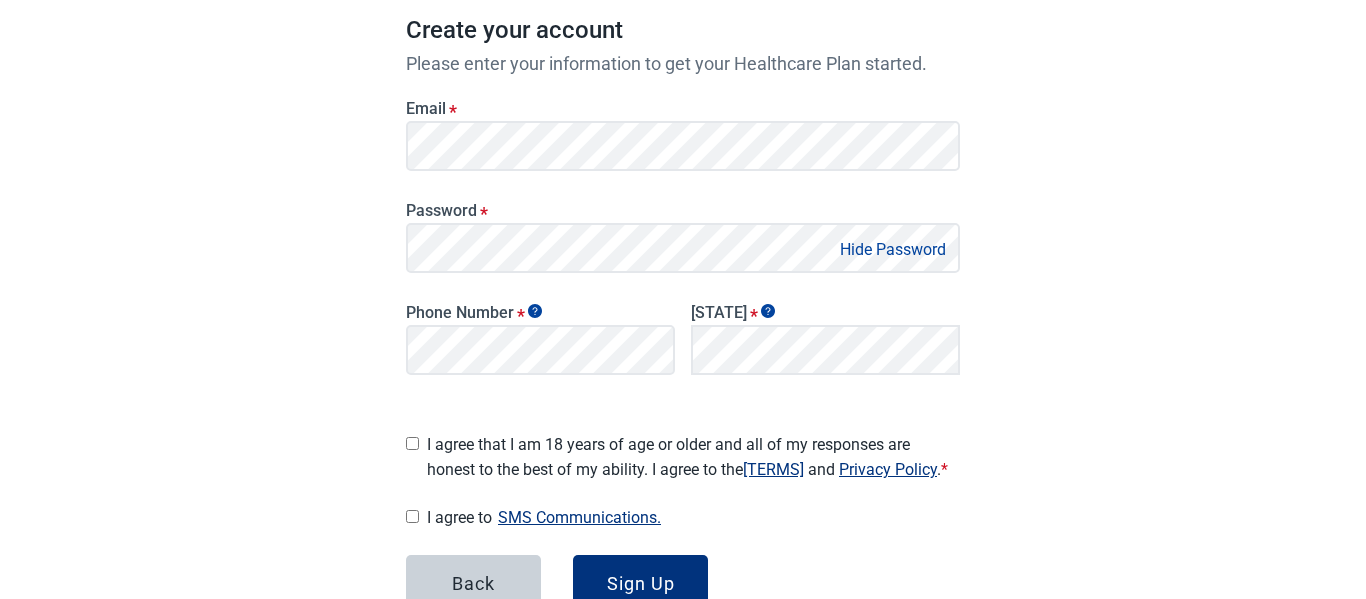 scroll, scrollTop: 301, scrollLeft: 0, axis: vertical 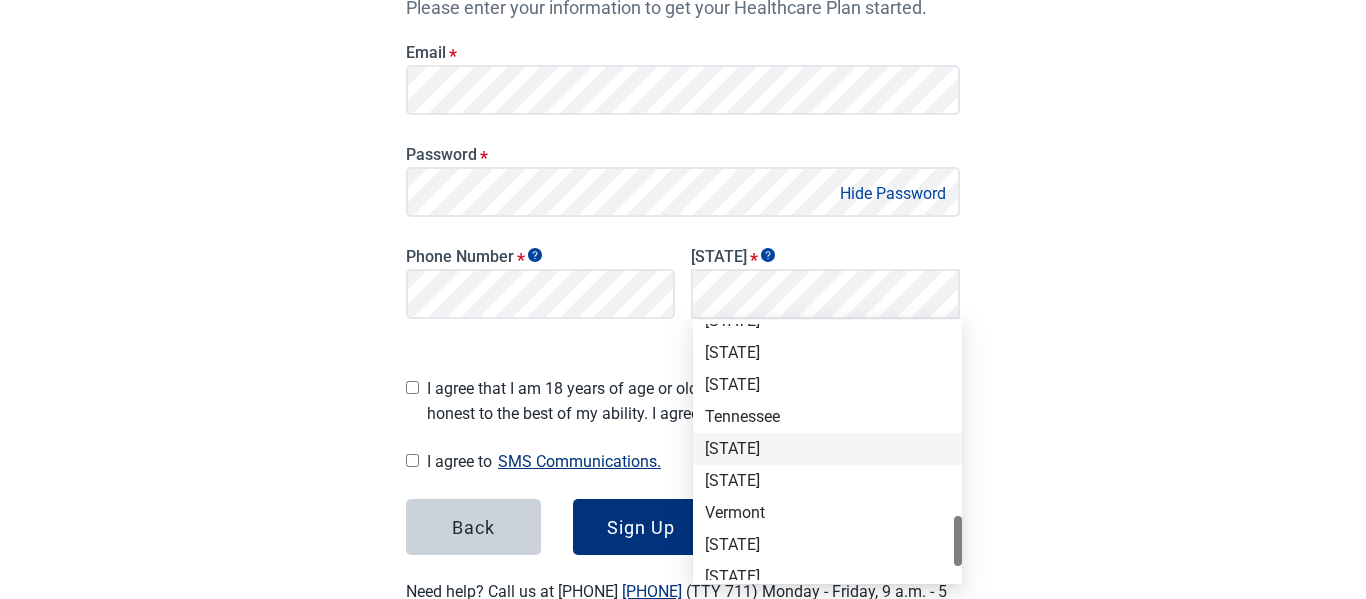 click on "[STATE]" at bounding box center (827, 449) 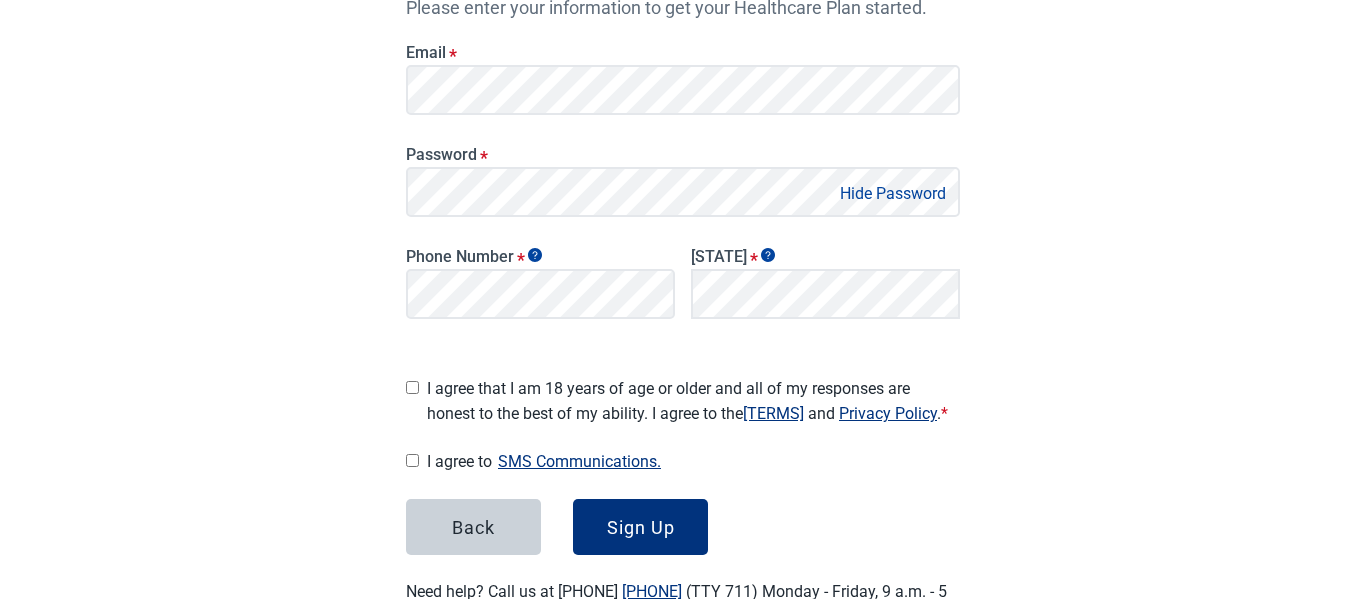 click on "I agree that I am 18 years of age or older and all of my responses are honest to the best of my ability. I agree to the  Terms   and   Privacy Policy . *" at bounding box center [412, 387] 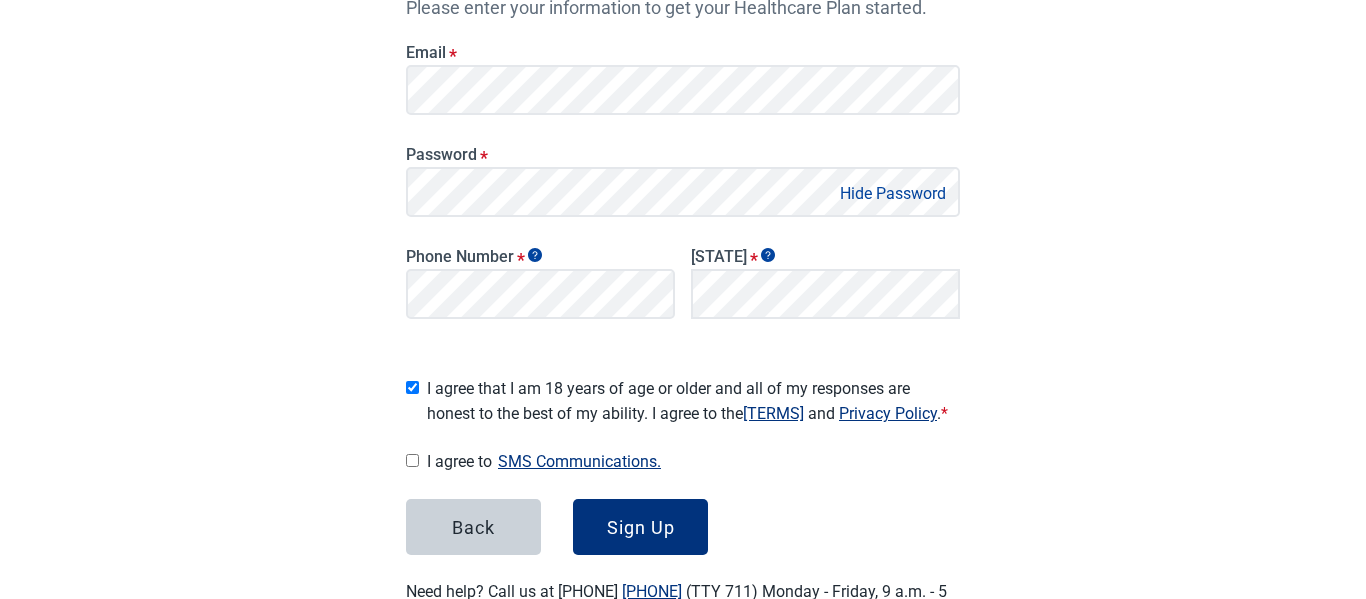 checkbox on "true" 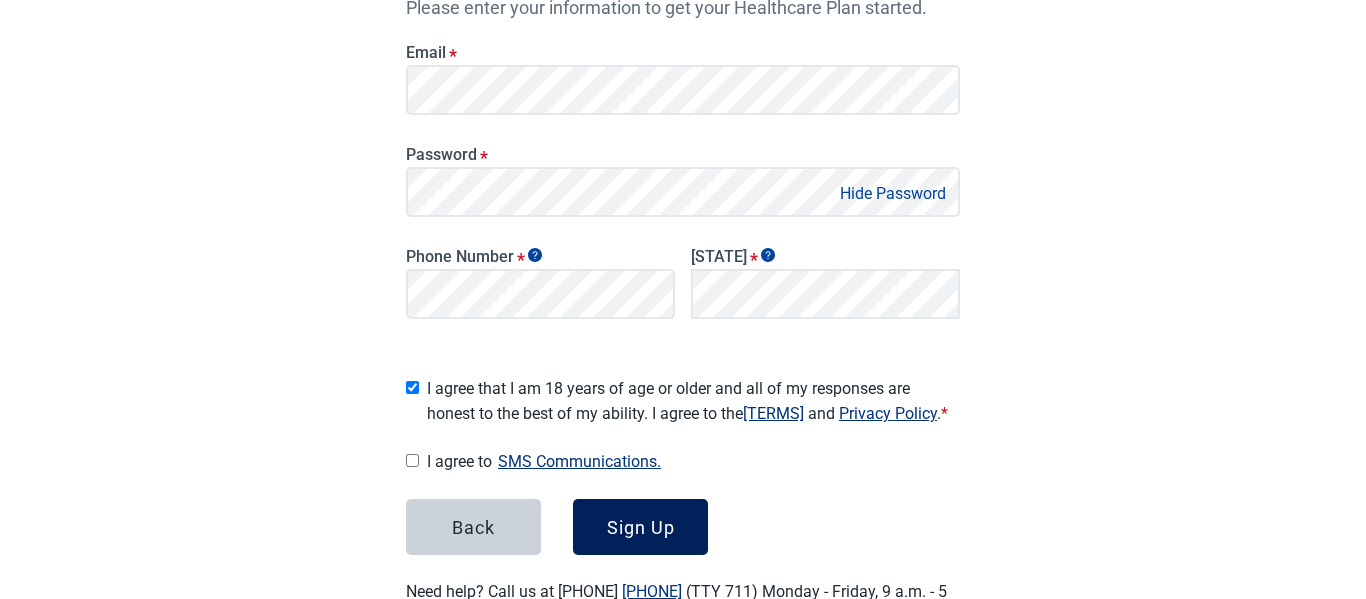 click on "Sign Up" at bounding box center (641, 527) 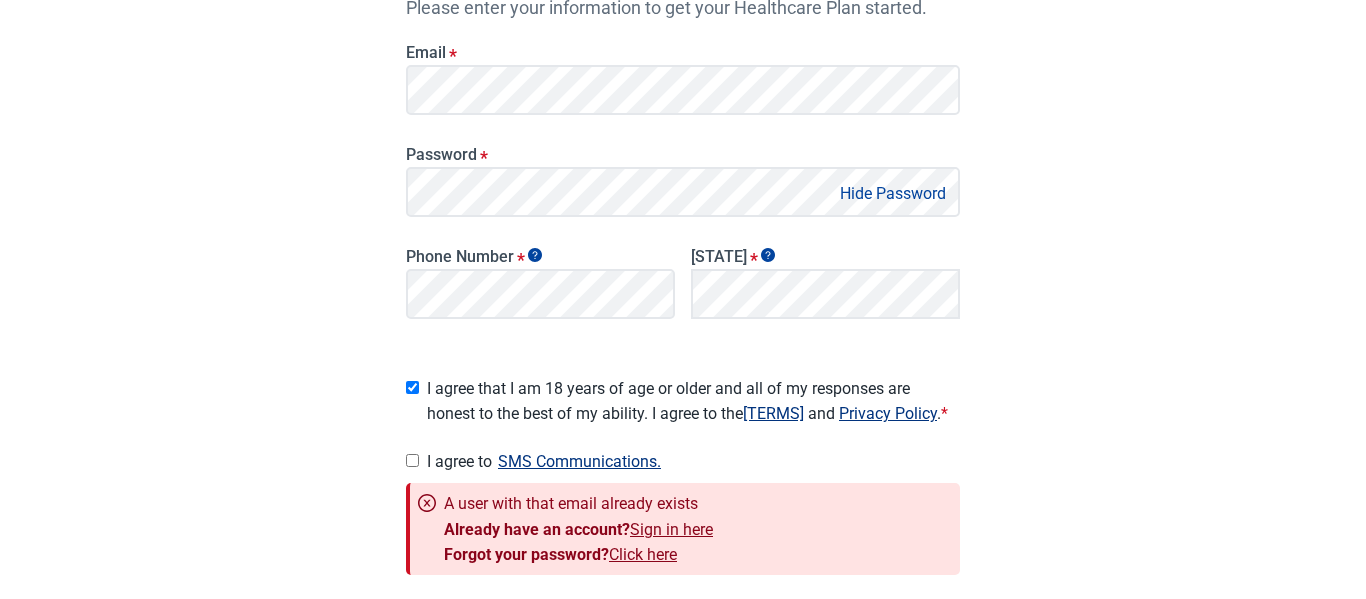 click on "Sign in here" at bounding box center (671, 529) 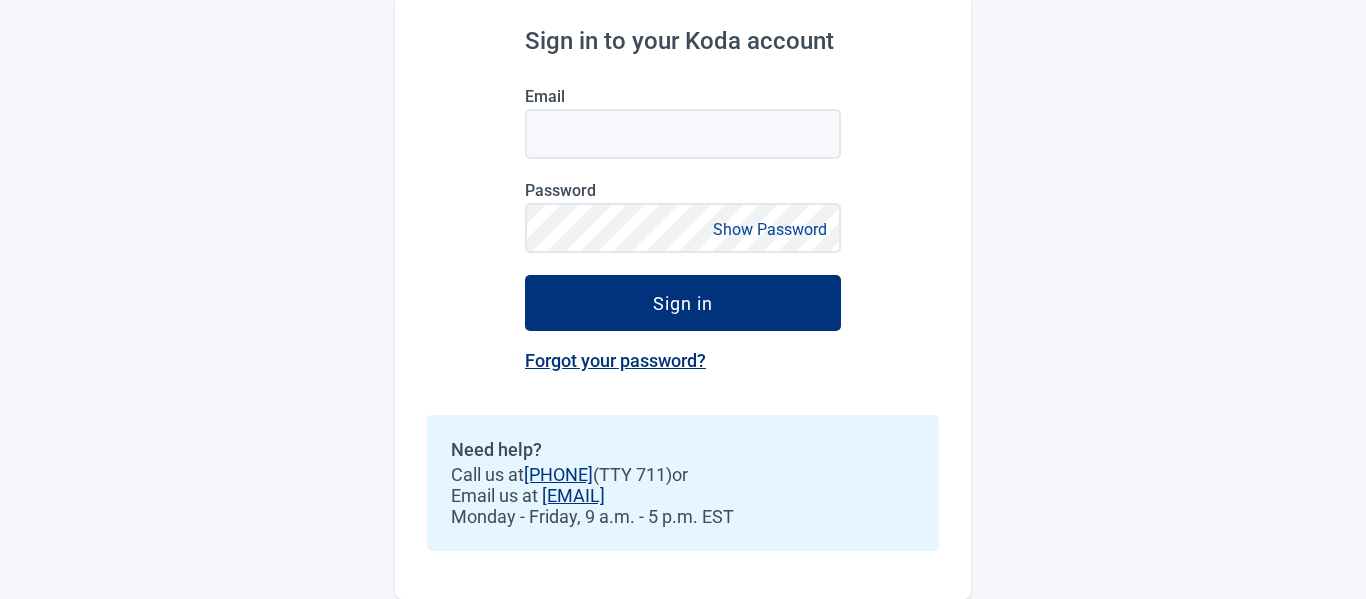 scroll, scrollTop: 237, scrollLeft: 0, axis: vertical 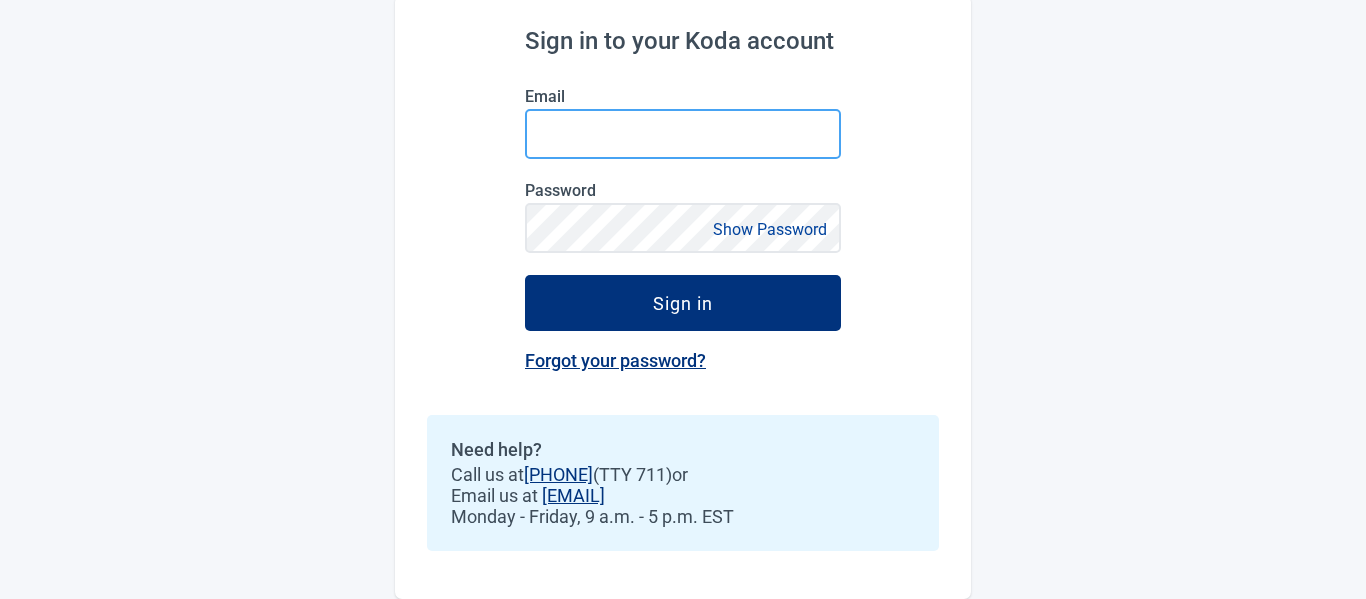 type on "[EMAIL]" 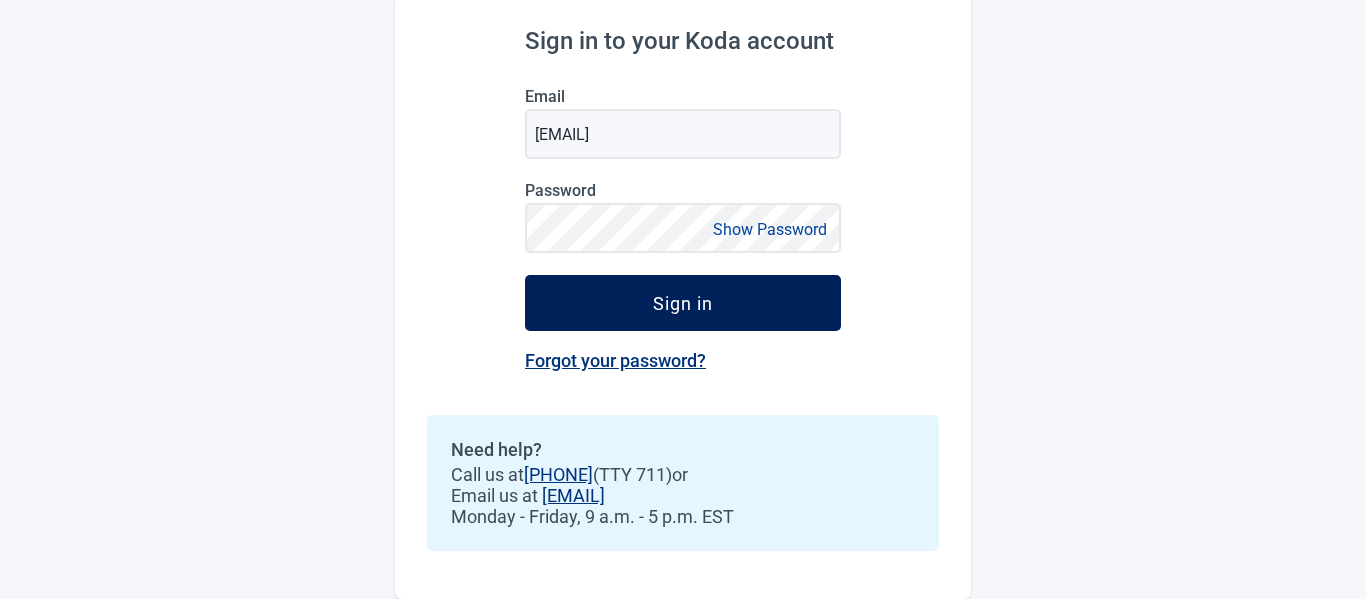 click on "Sign in" at bounding box center [683, 303] 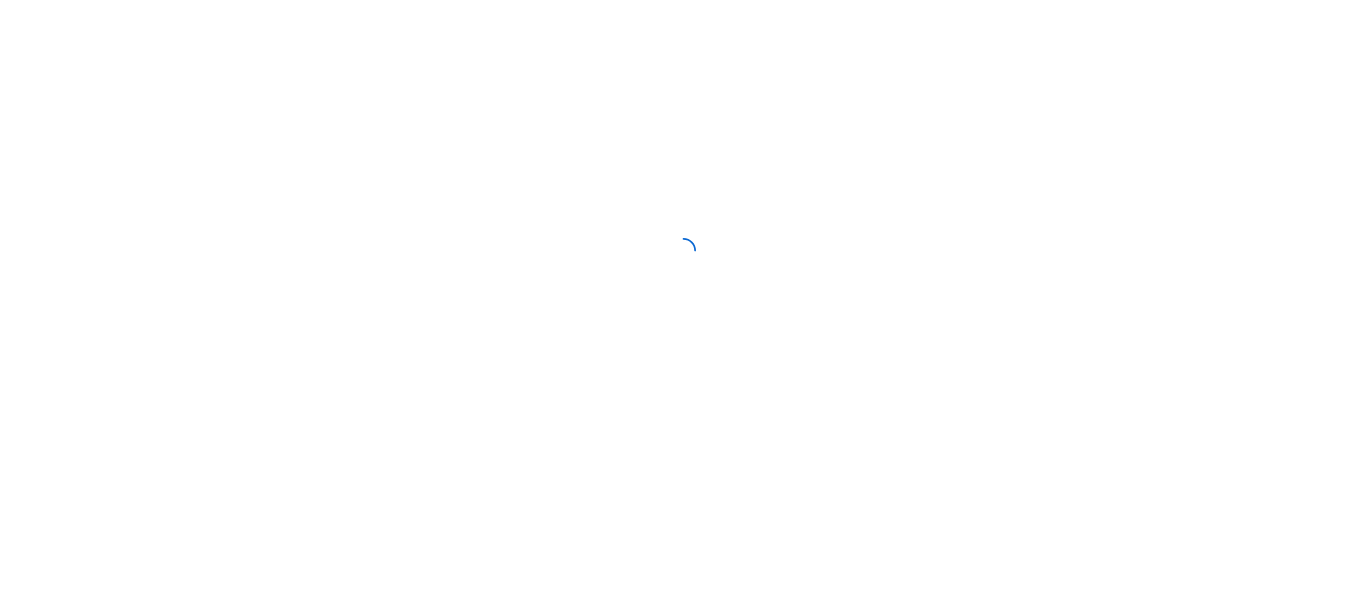 scroll, scrollTop: 0, scrollLeft: 0, axis: both 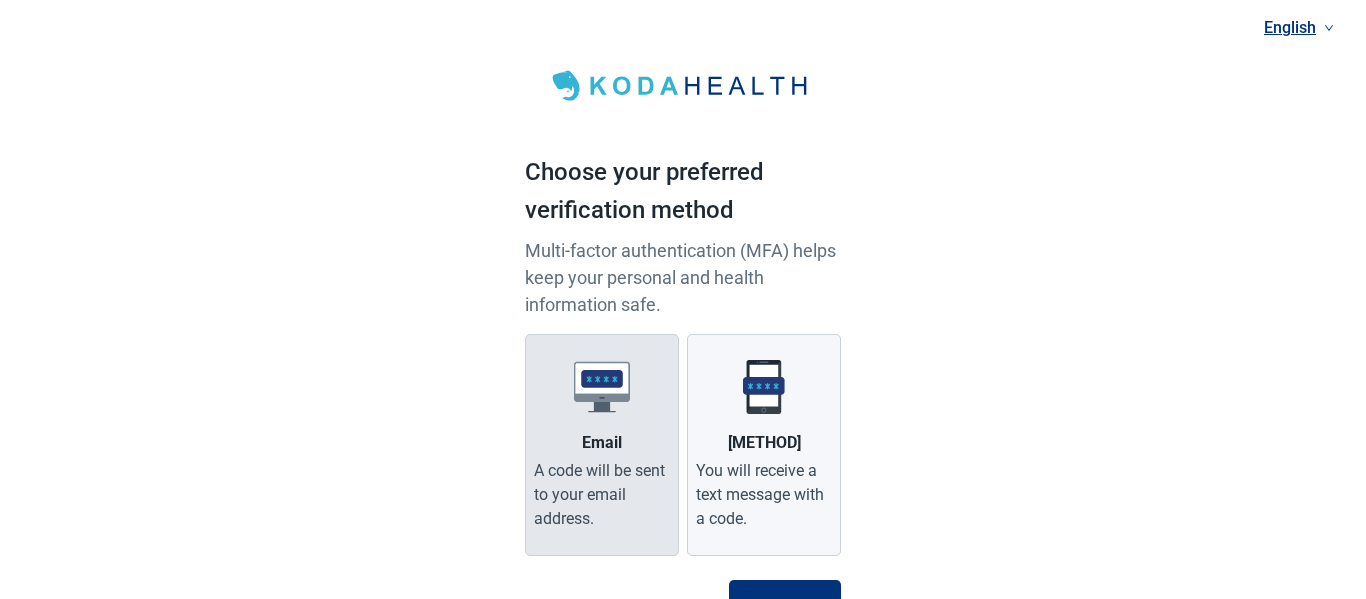click at bounding box center [602, 387] 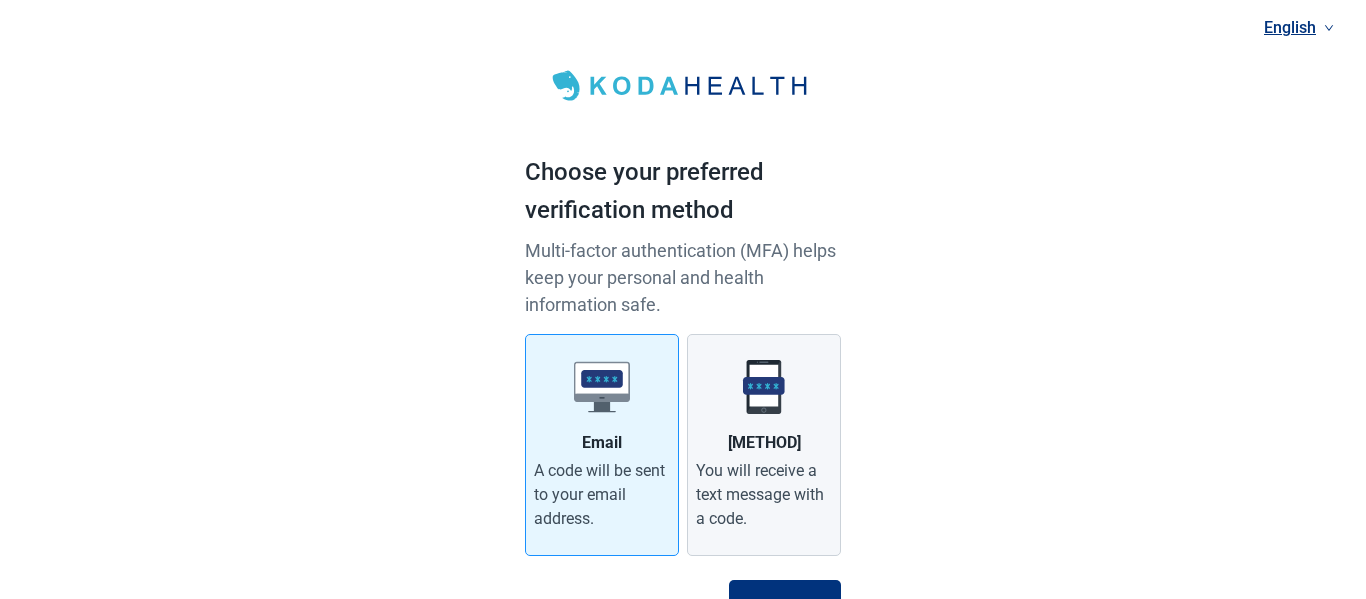 scroll, scrollTop: 101, scrollLeft: 0, axis: vertical 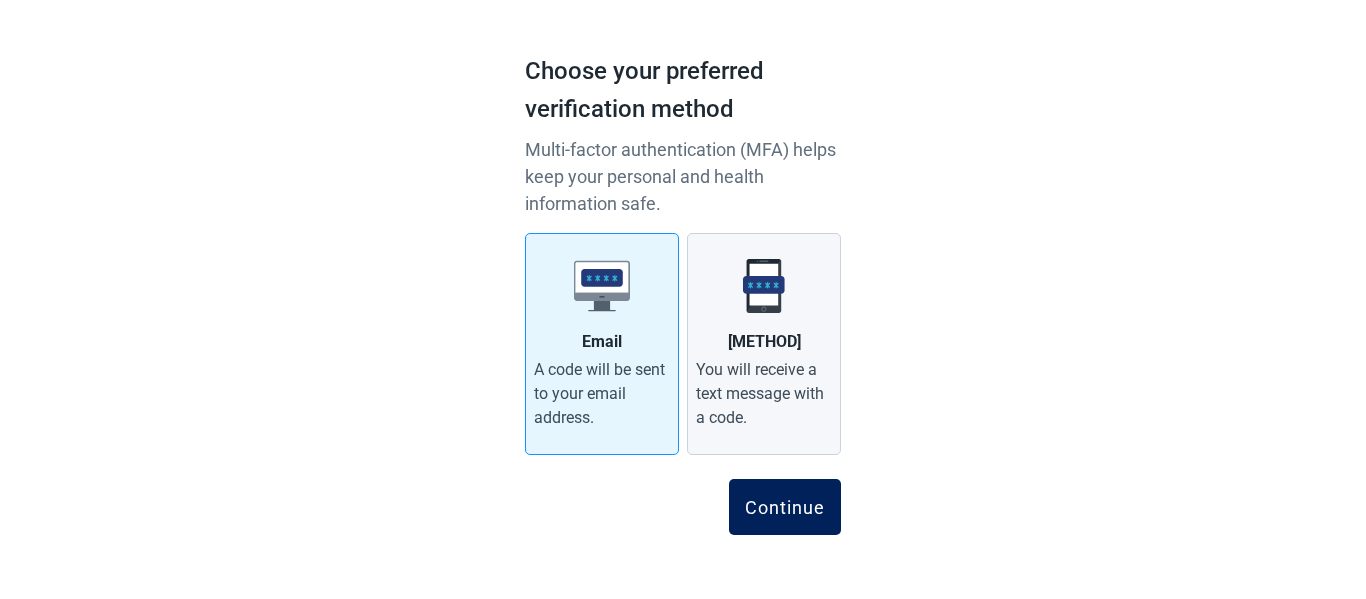click on "Continue" at bounding box center (785, 507) 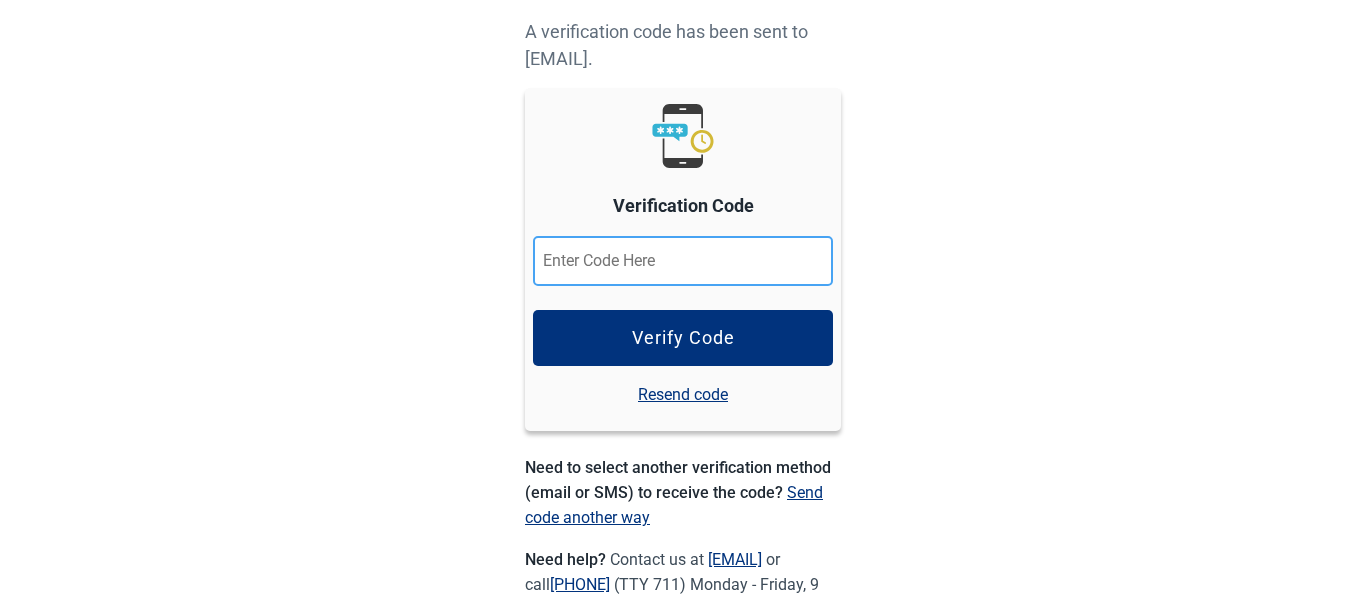 scroll, scrollTop: 183, scrollLeft: 0, axis: vertical 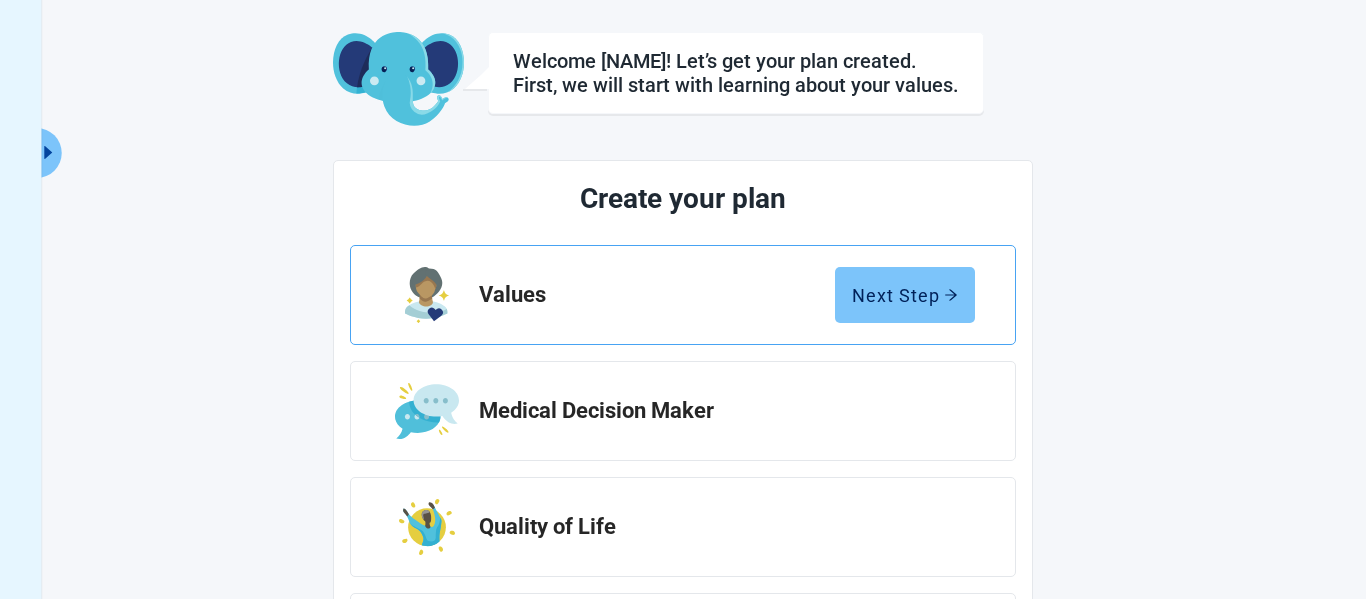 click on "Next Step" at bounding box center [905, 295] 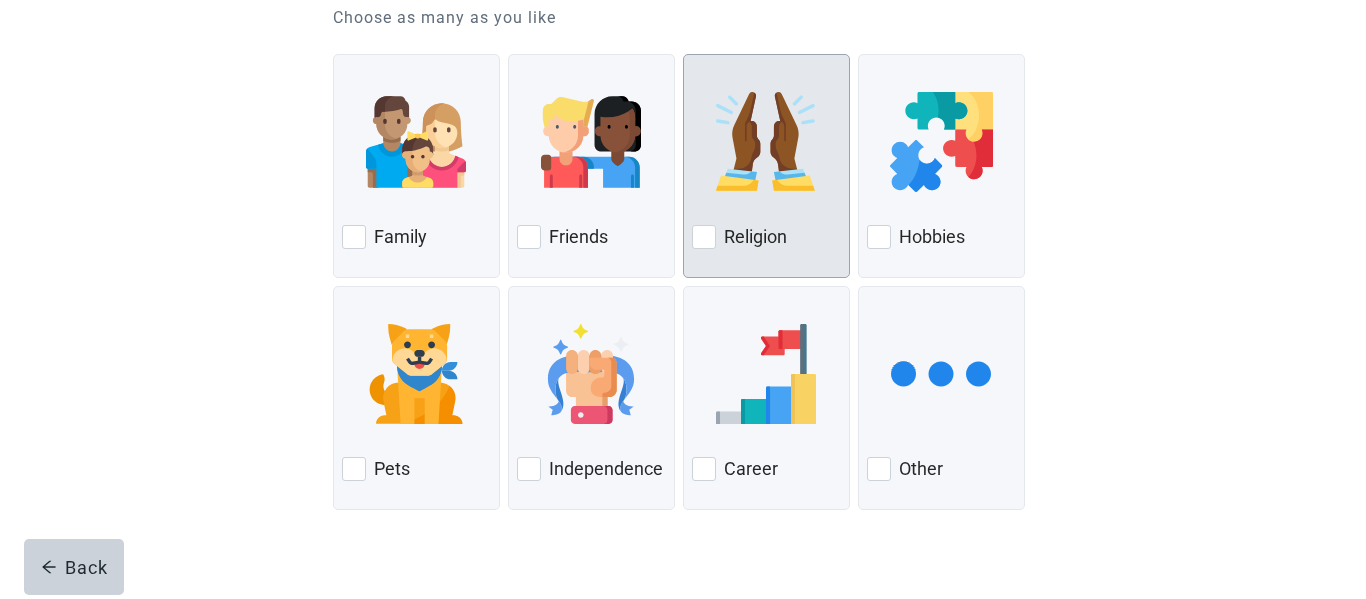 scroll, scrollTop: 261, scrollLeft: 0, axis: vertical 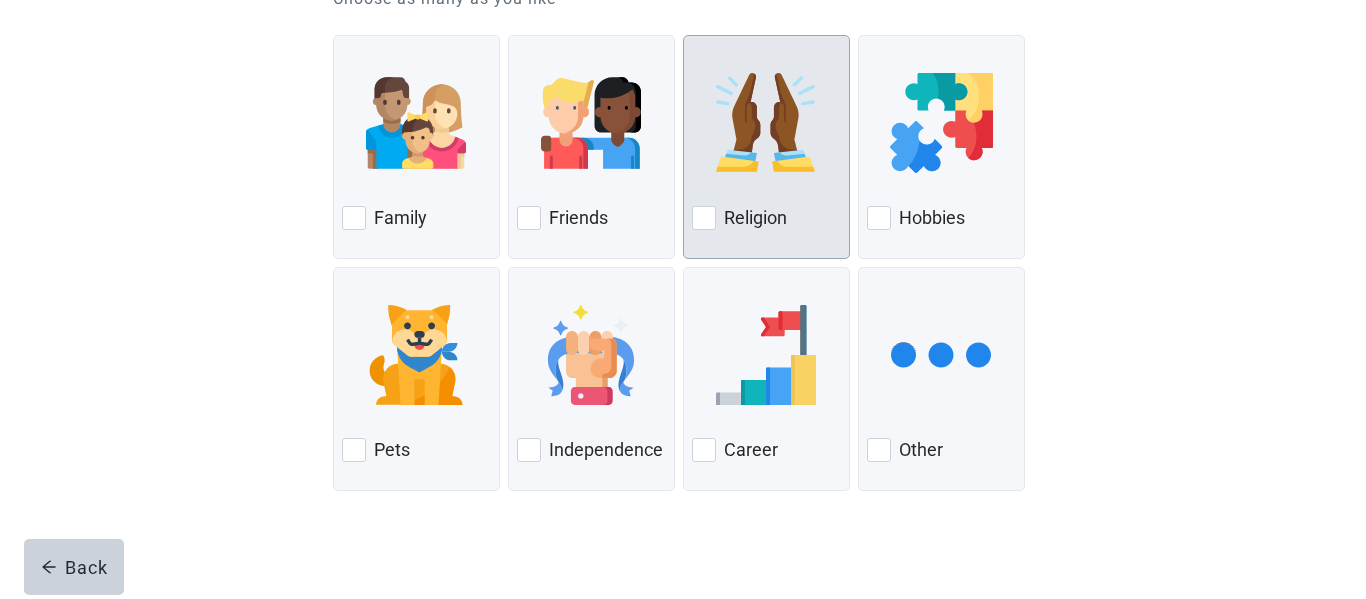 click at bounding box center (704, 218) 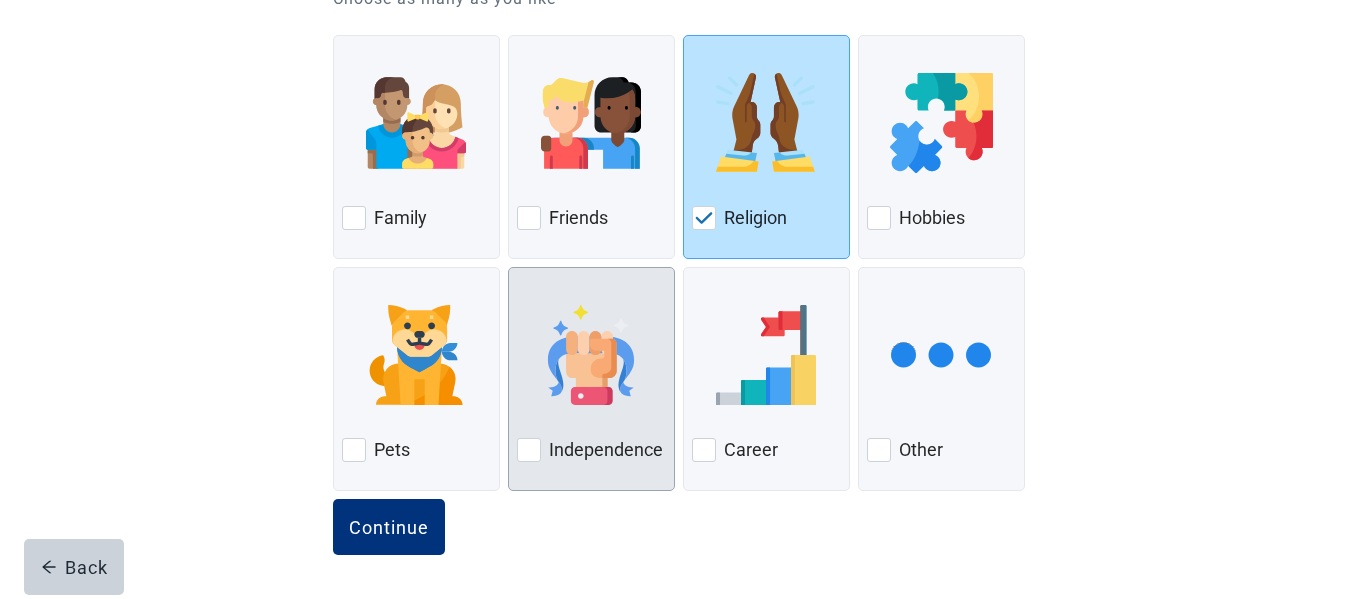 click at bounding box center (529, 450) 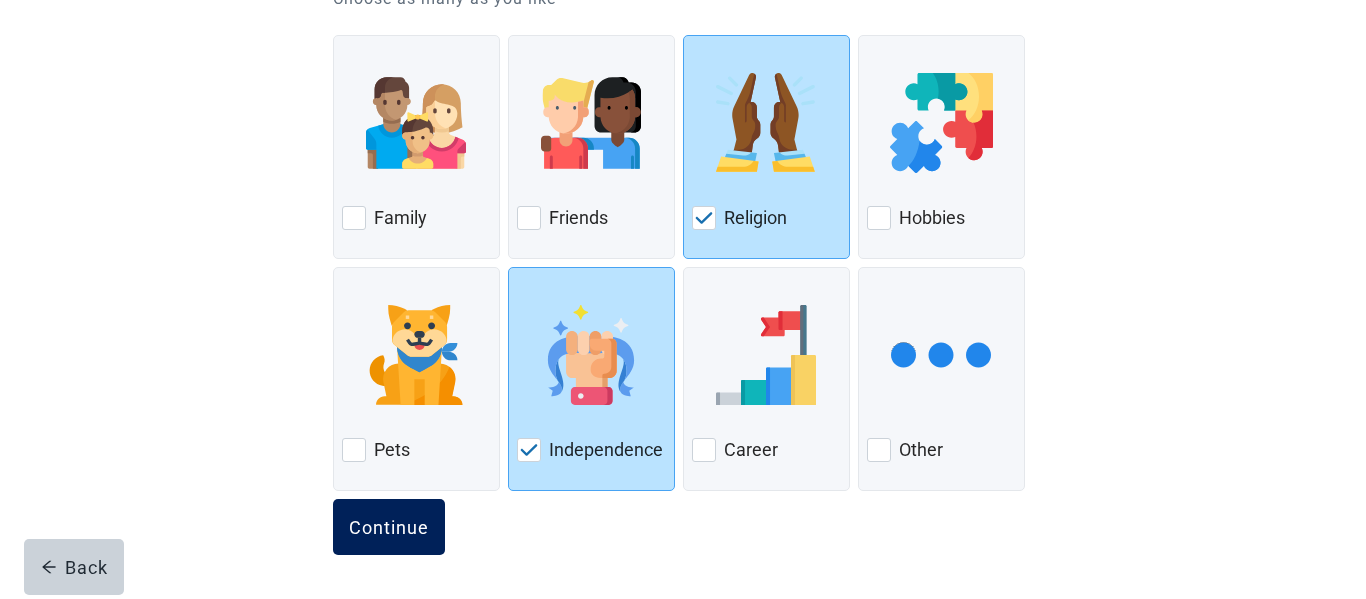 click on "Continue" at bounding box center (389, 527) 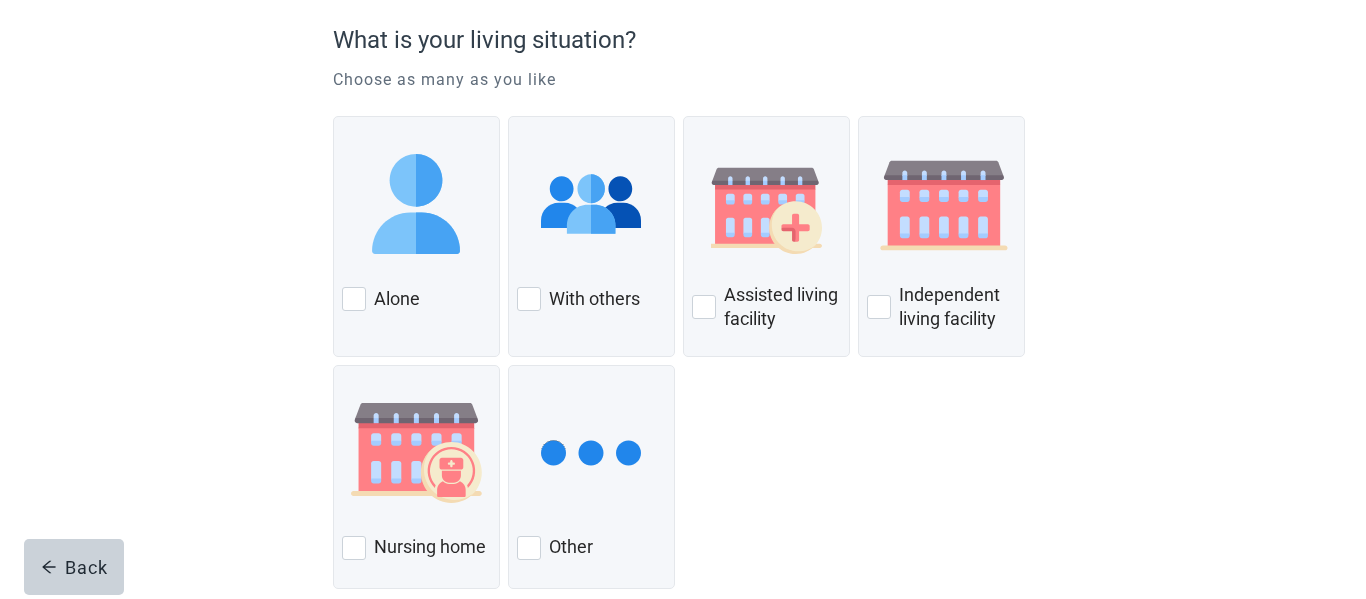 scroll, scrollTop: 184, scrollLeft: 0, axis: vertical 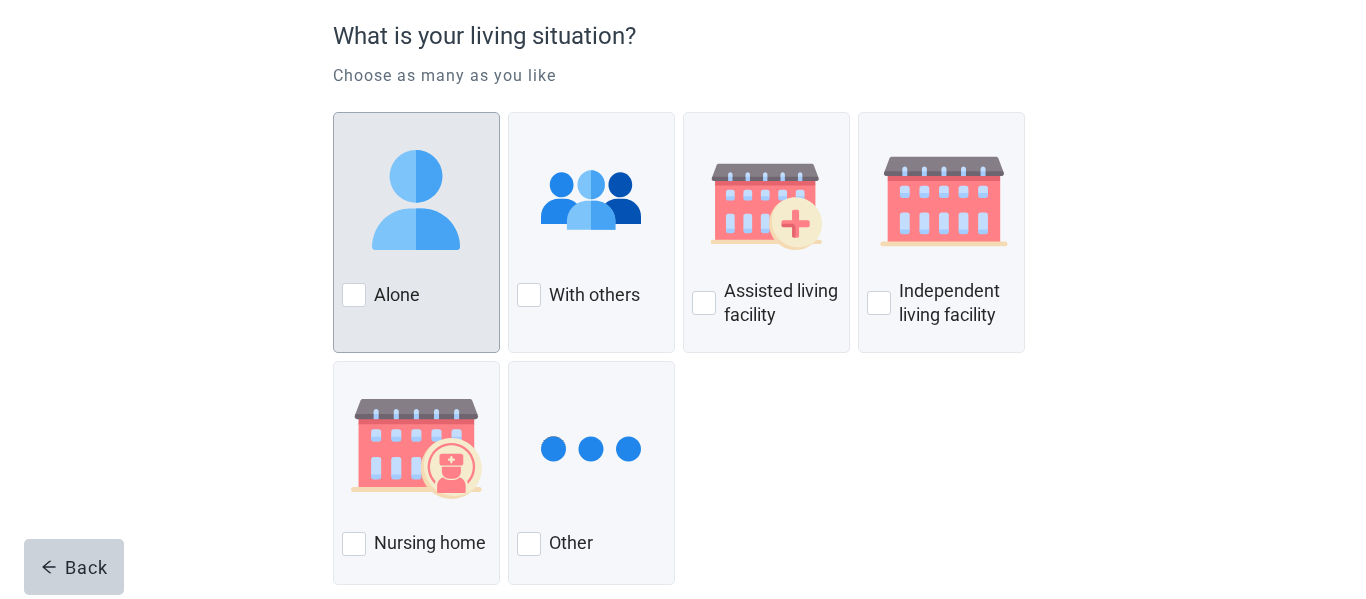 click at bounding box center [354, 295] 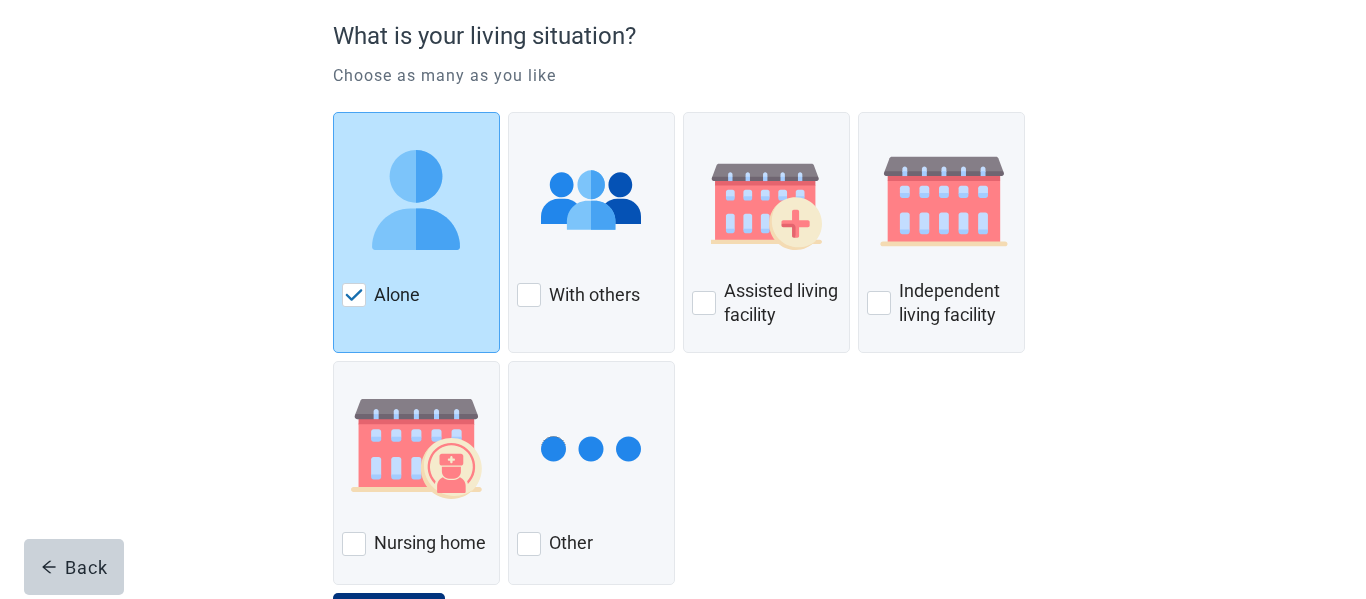 scroll, scrollTop: 278, scrollLeft: 0, axis: vertical 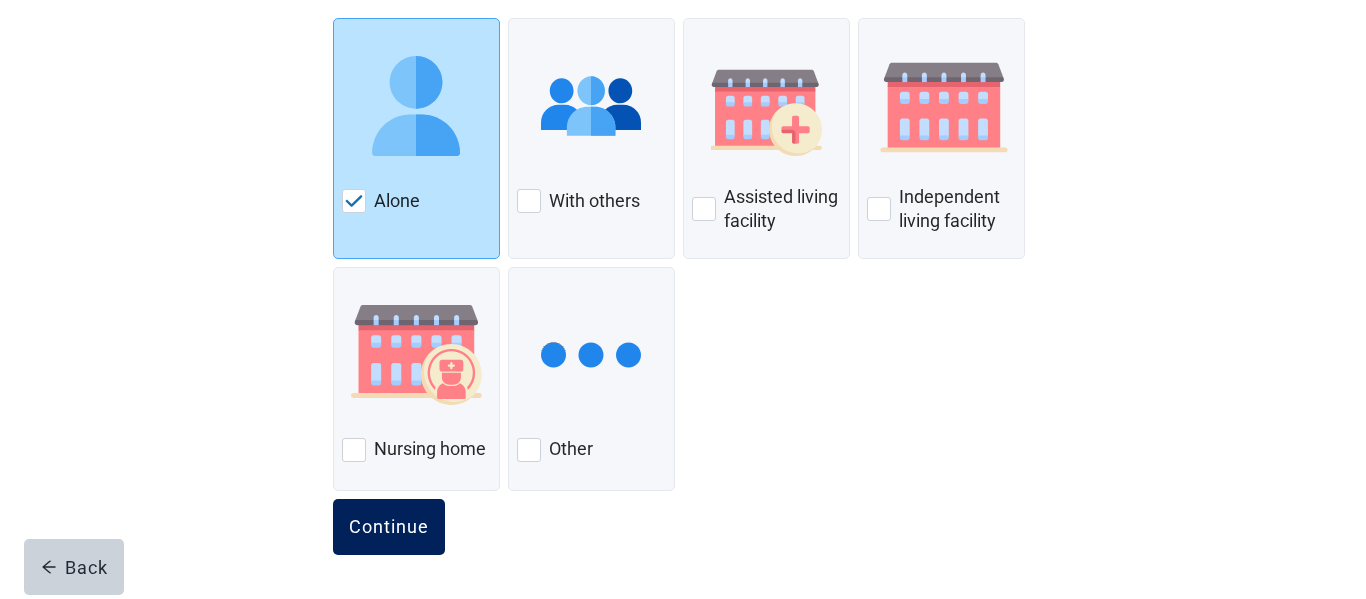 click on "Continue" at bounding box center [389, 527] 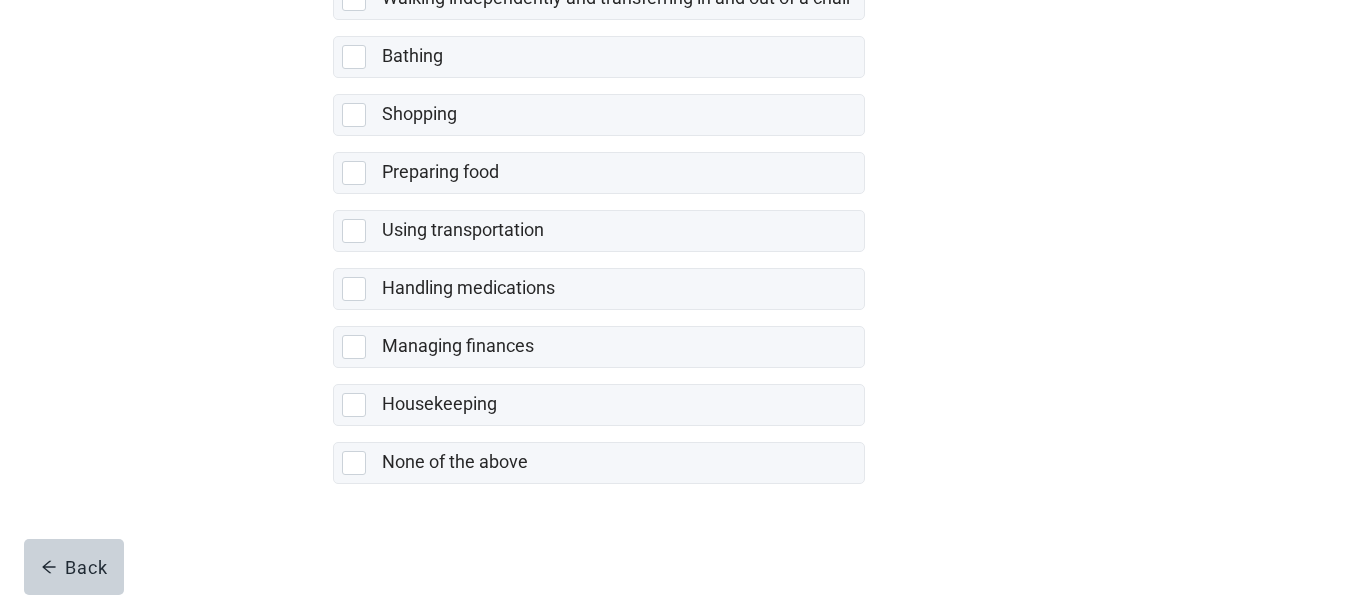 scroll, scrollTop: 507, scrollLeft: 0, axis: vertical 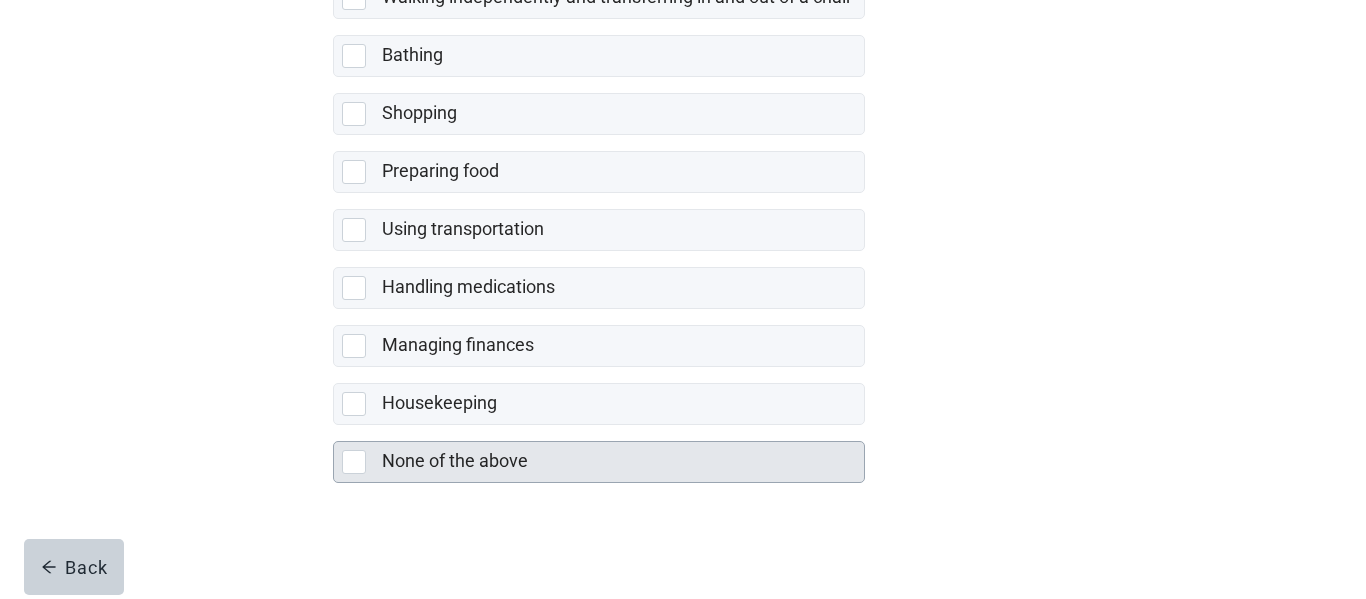 click at bounding box center (354, 462) 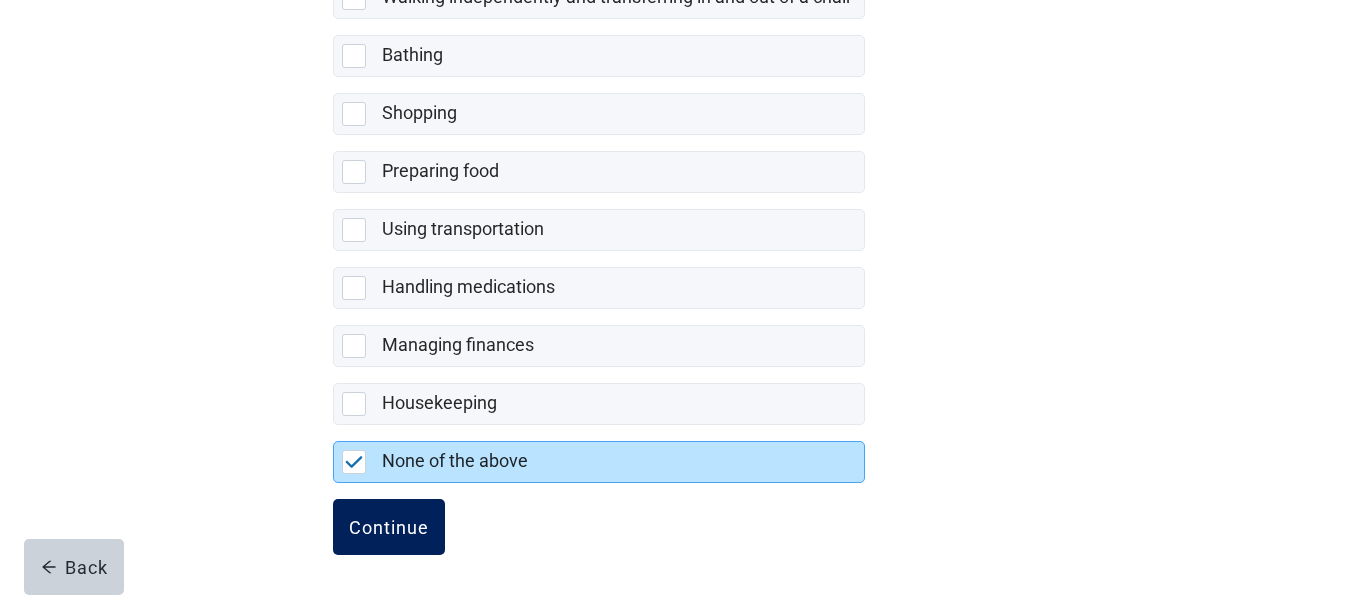 click on "Continue" at bounding box center [389, 527] 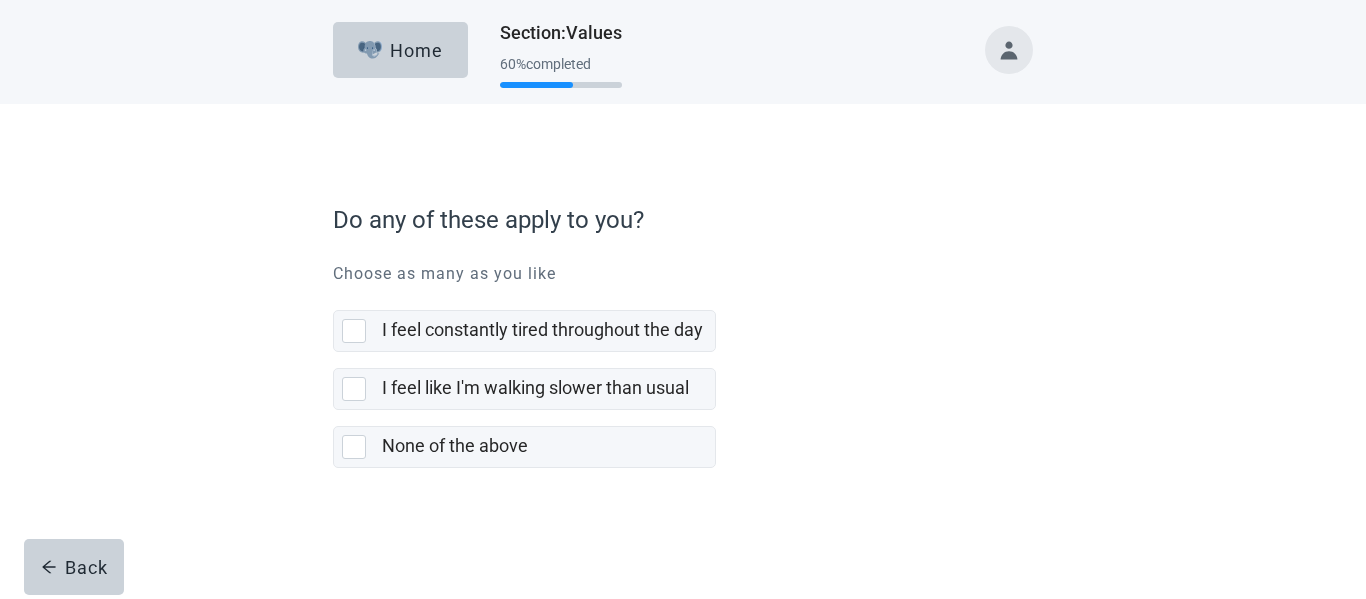 scroll, scrollTop: 0, scrollLeft: 0, axis: both 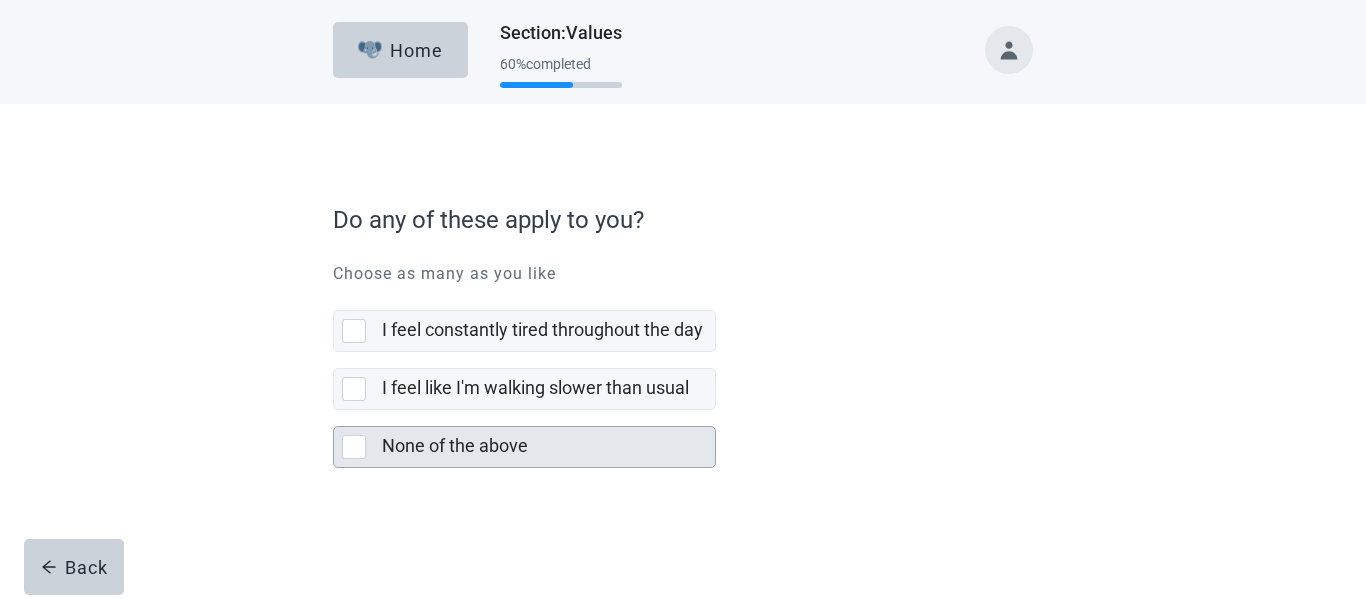 click at bounding box center (354, 447) 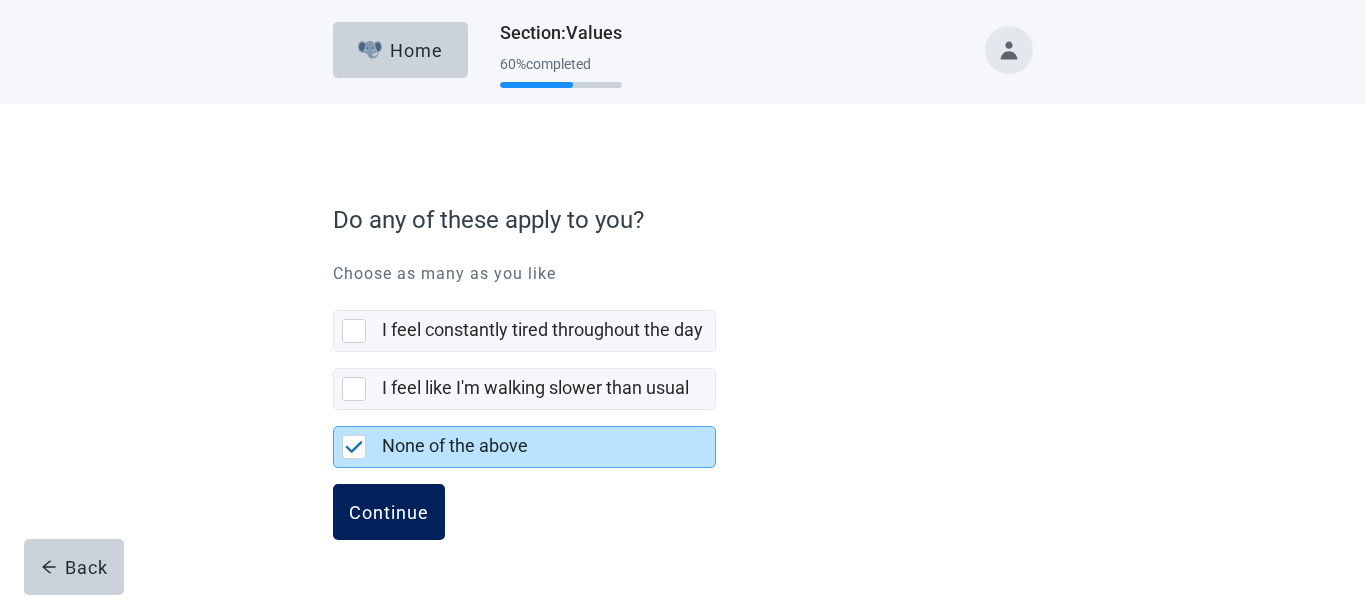 click on "Continue" at bounding box center (389, 512) 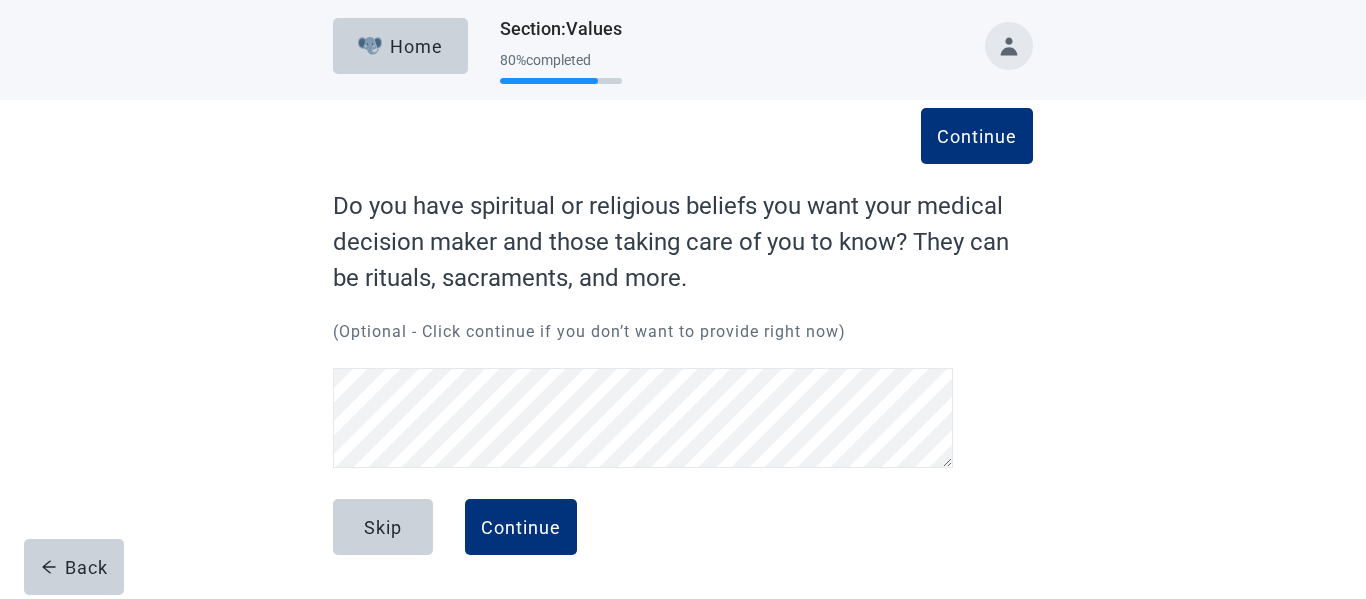 scroll, scrollTop: 4, scrollLeft: 0, axis: vertical 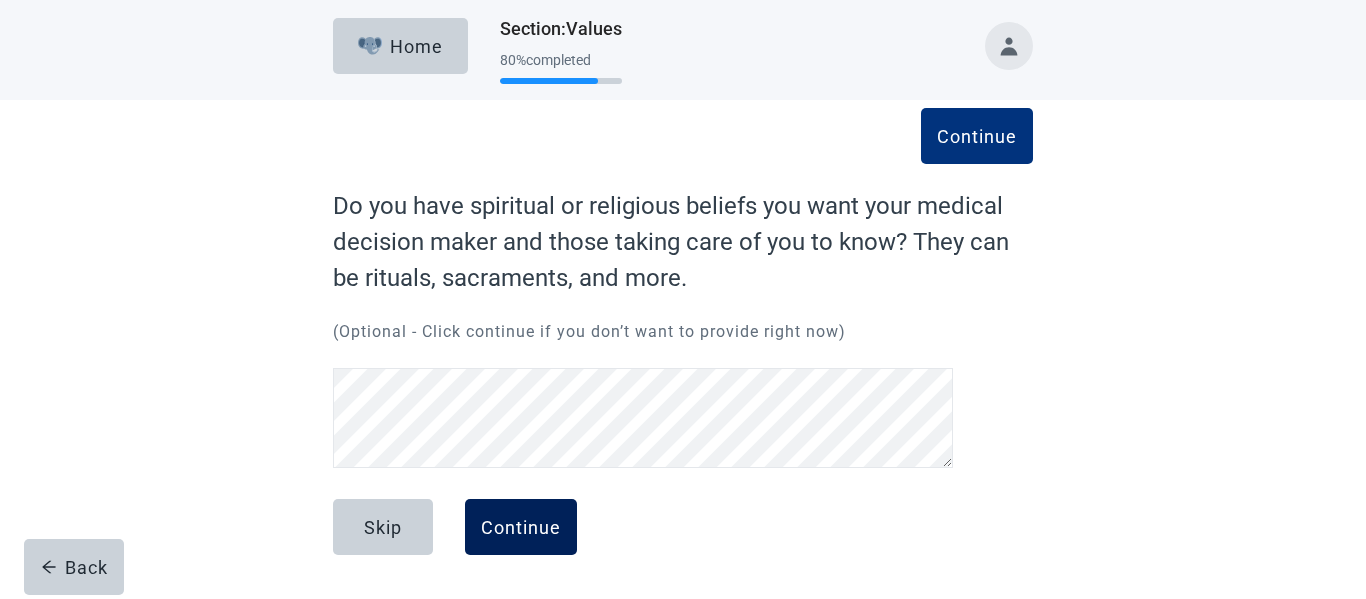 click on "Continue" at bounding box center (521, 527) 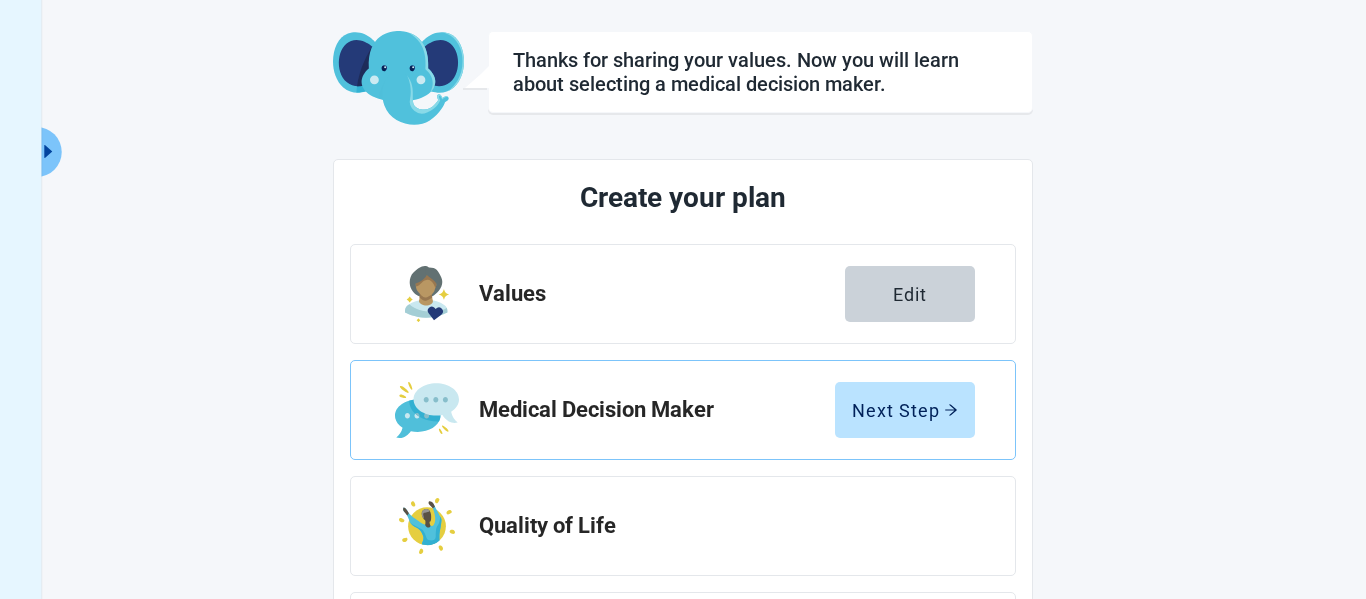 scroll, scrollTop: 92, scrollLeft: 0, axis: vertical 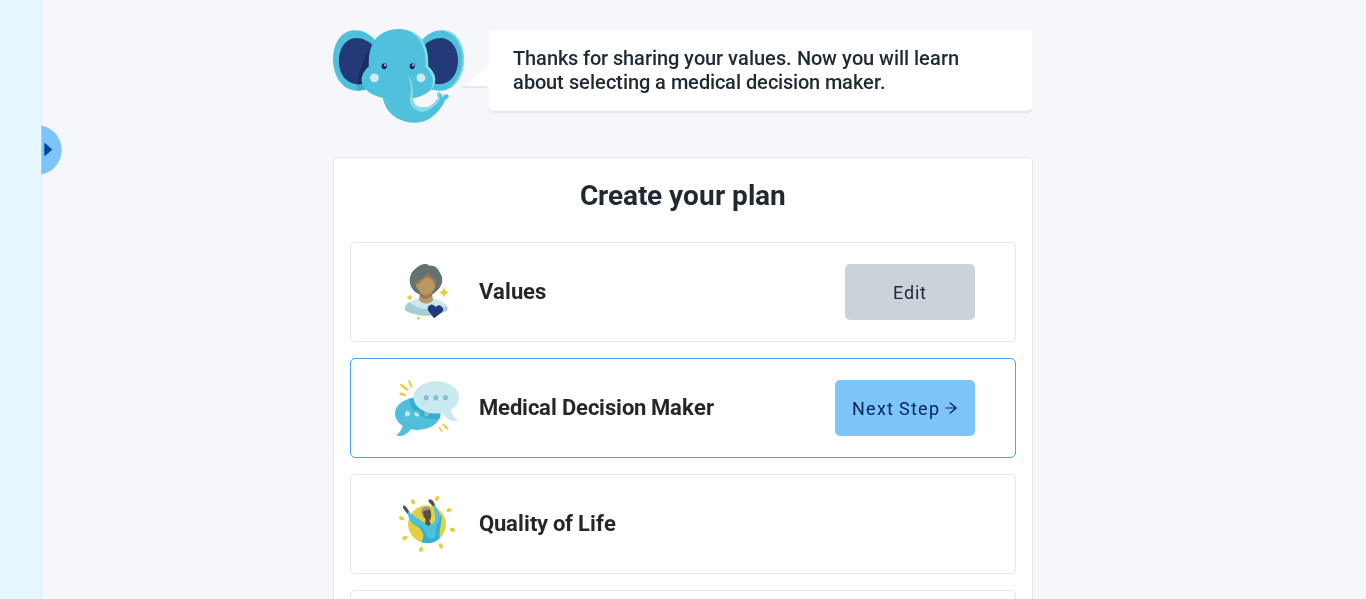 click on "Next Step" at bounding box center [905, 408] 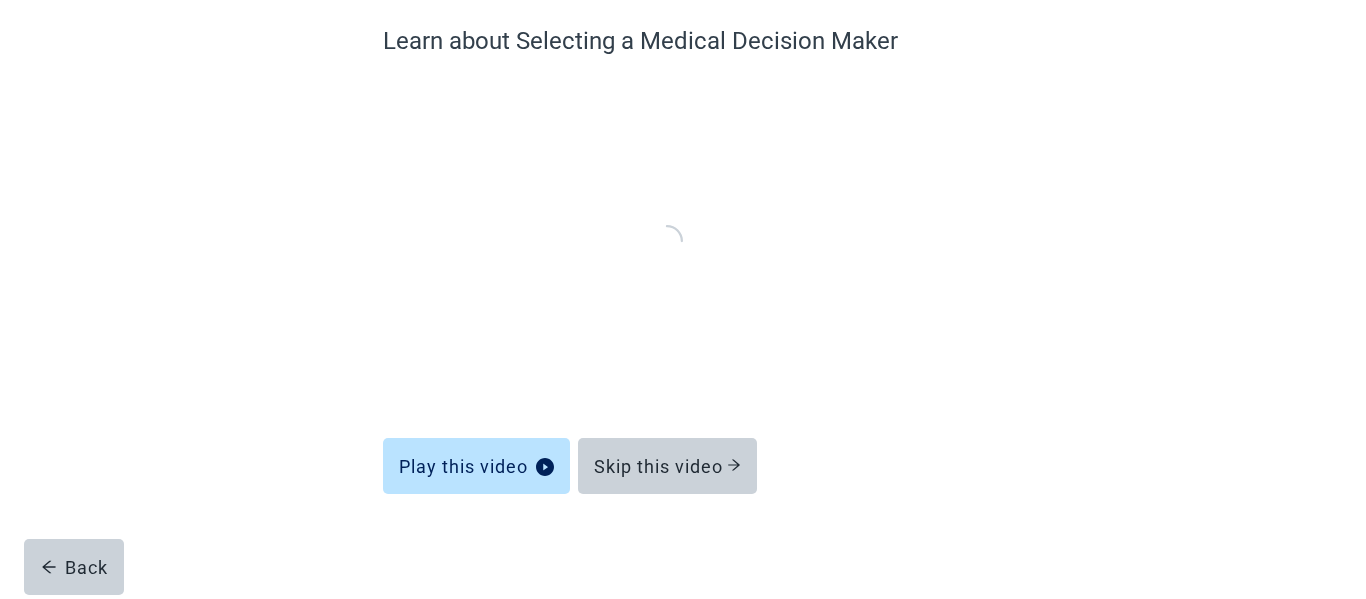 scroll, scrollTop: 172, scrollLeft: 0, axis: vertical 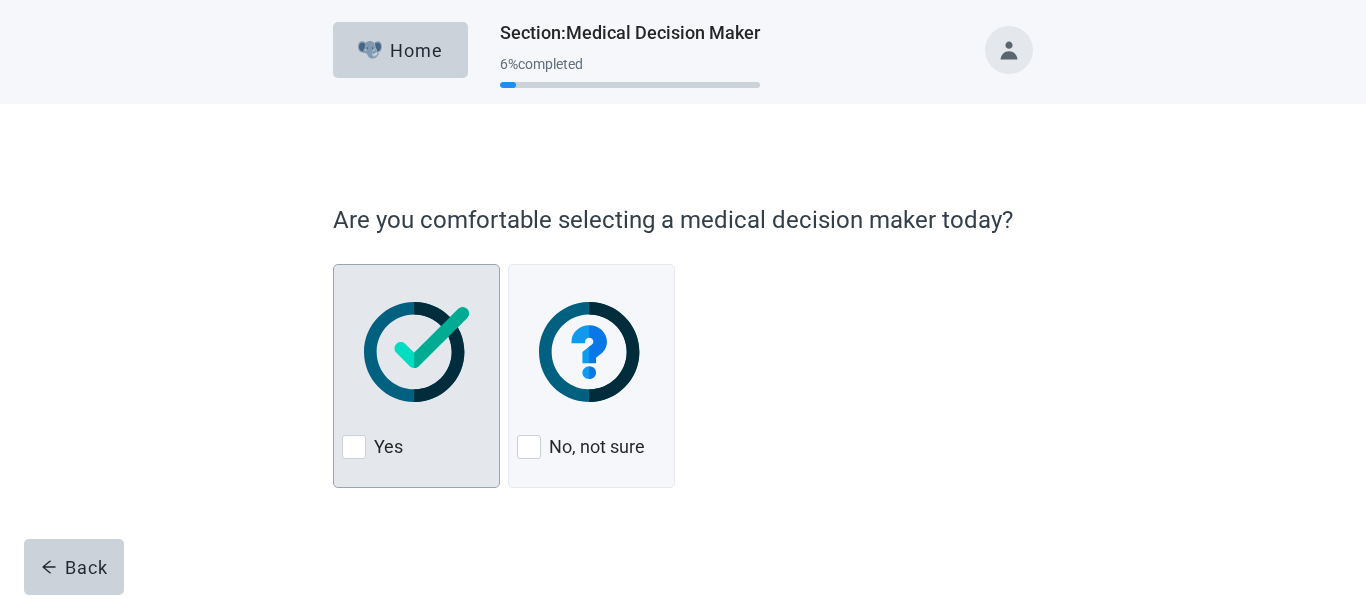 click at bounding box center [416, 352] 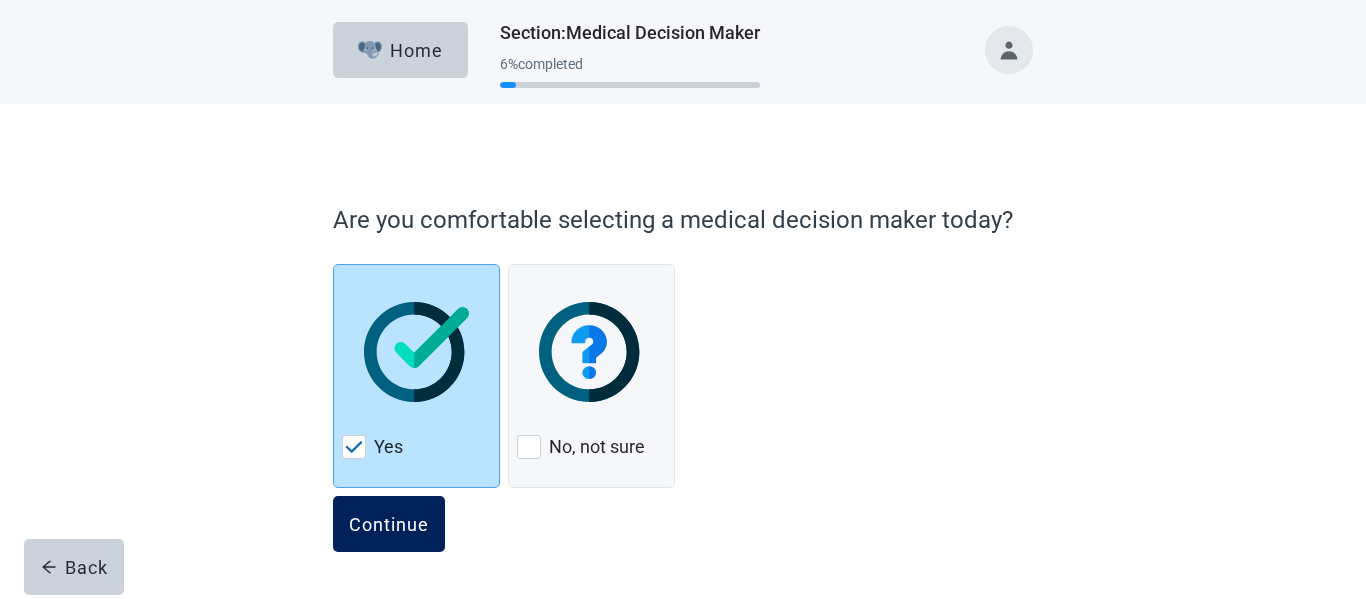 click on "Continue" at bounding box center (389, 524) 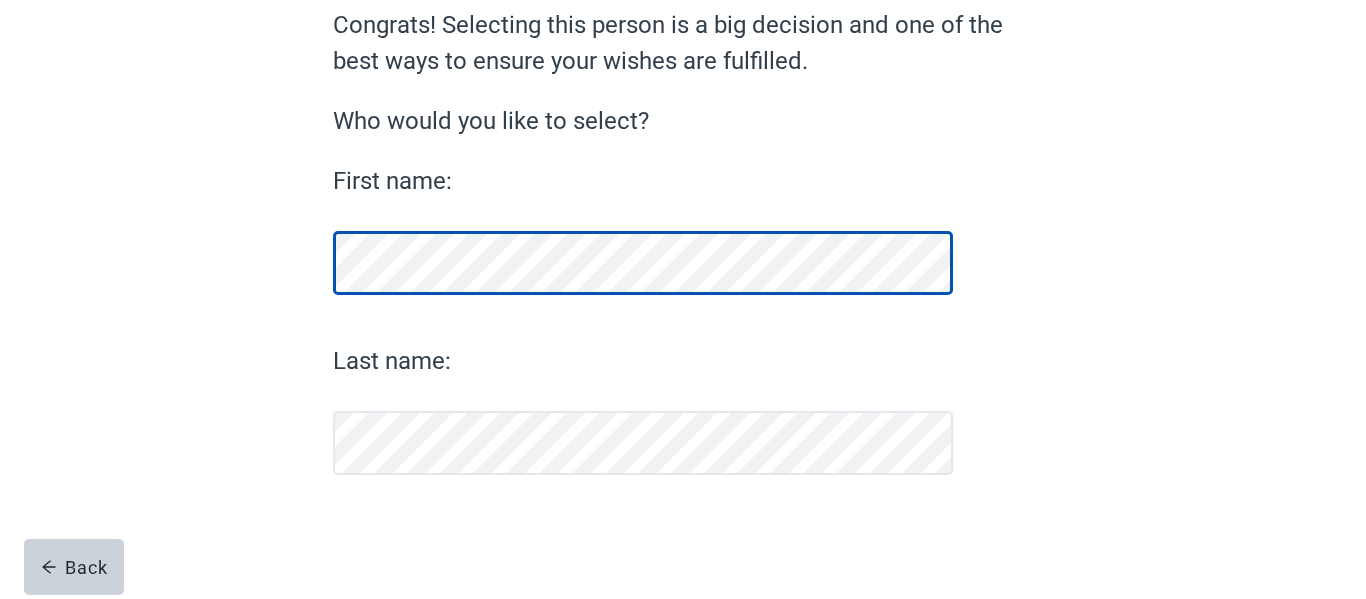 scroll, scrollTop: 194, scrollLeft: 0, axis: vertical 